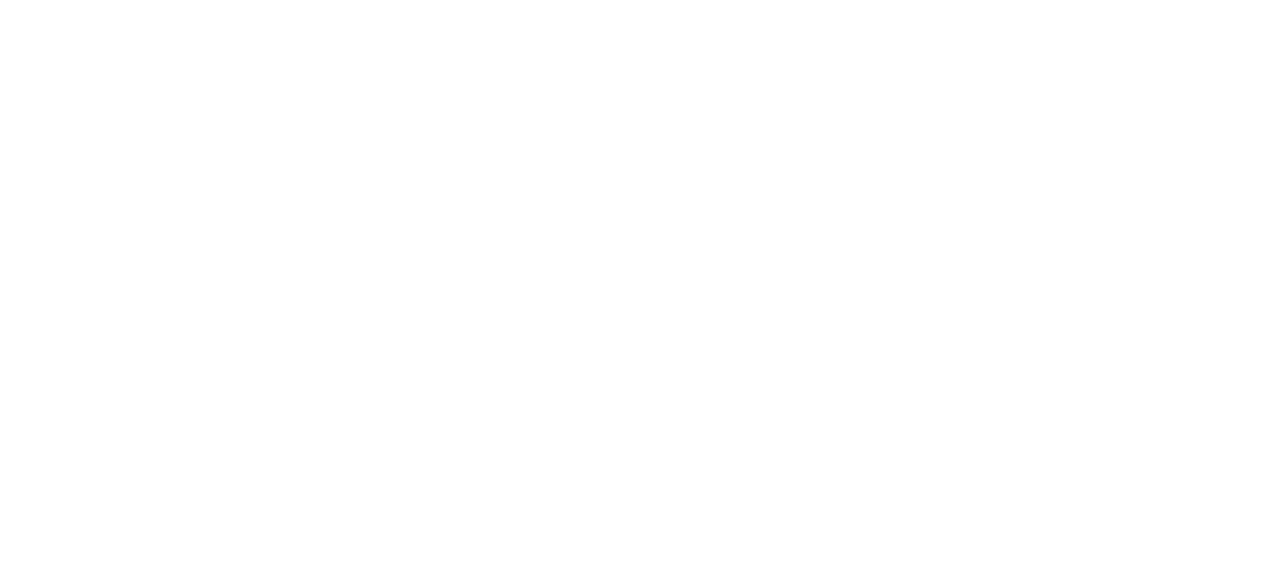 scroll, scrollTop: 0, scrollLeft: 0, axis: both 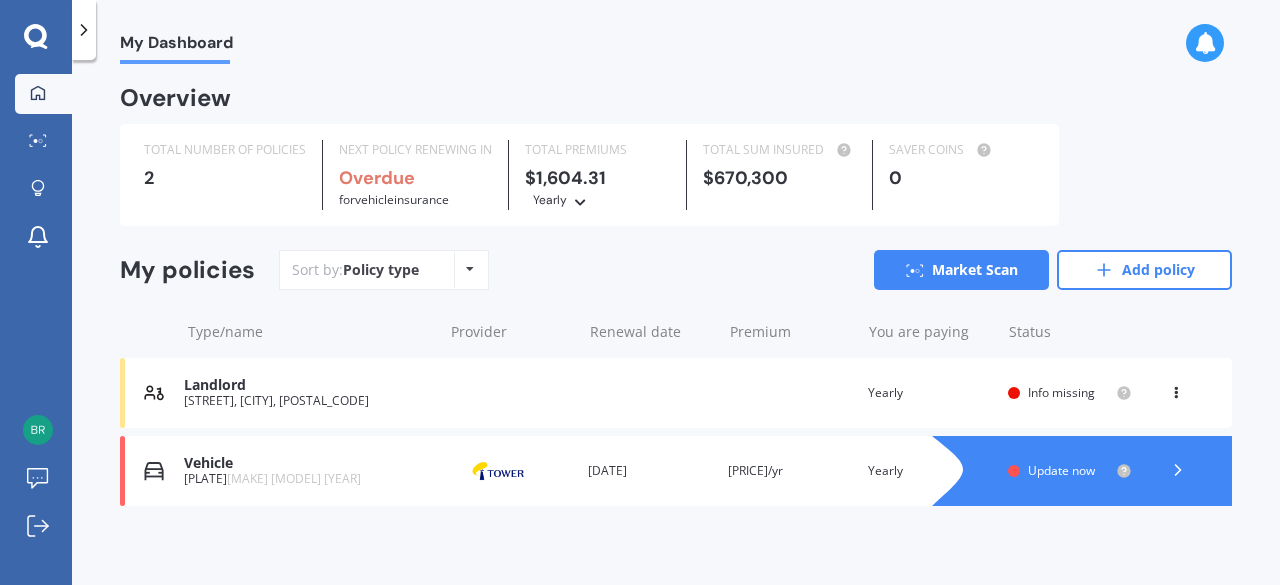 click on "Landlord" at bounding box center (308, 385) 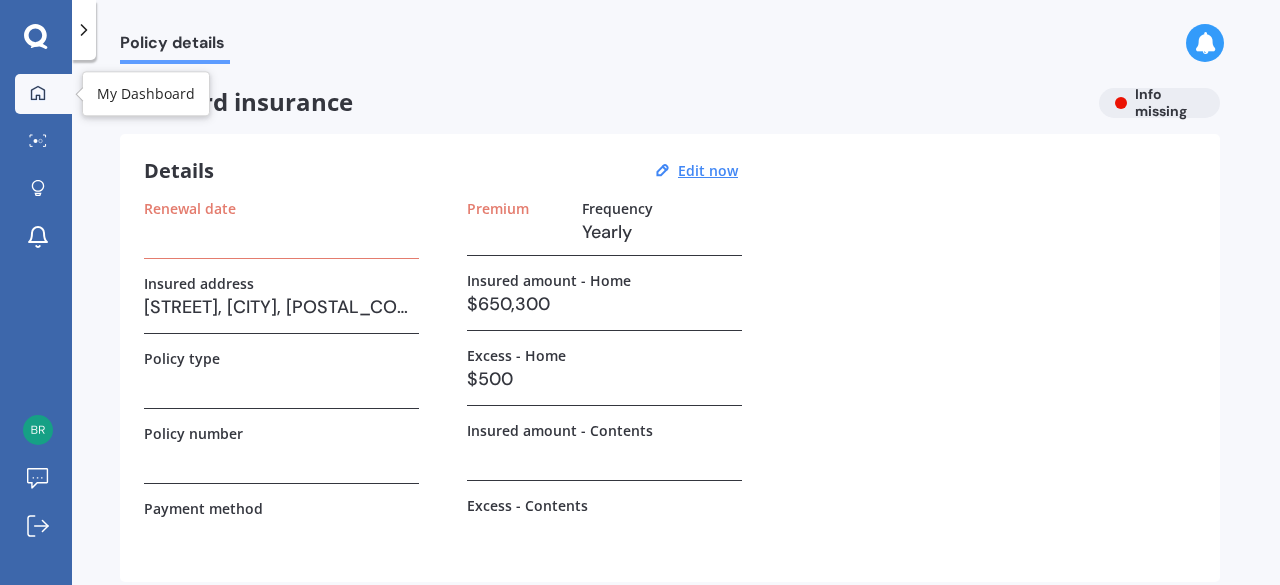 click on "My Dashboard" at bounding box center [43, 94] 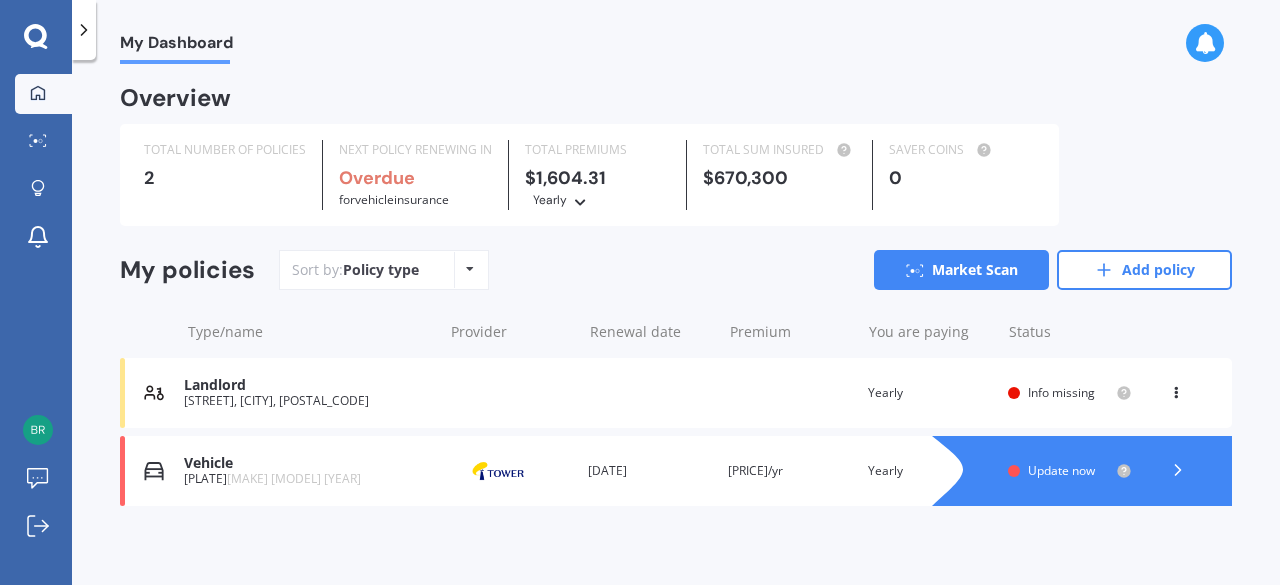 click on "[PLATE] [MAKE] [MODEL] [YEAR]" at bounding box center (308, 479) 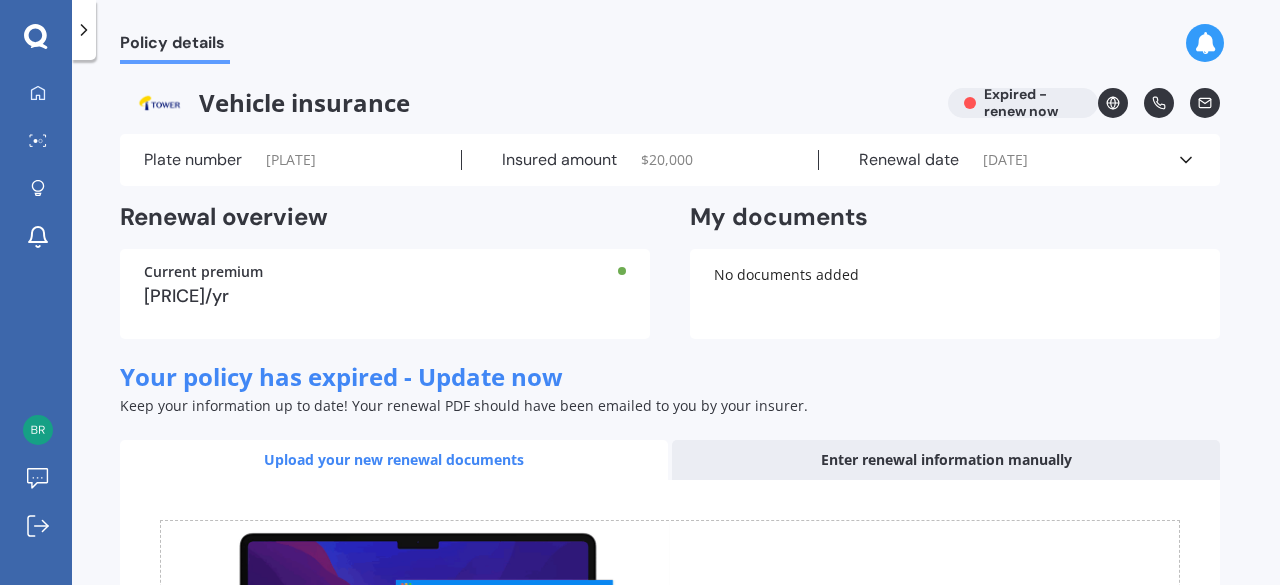 scroll, scrollTop: 281, scrollLeft: 0, axis: vertical 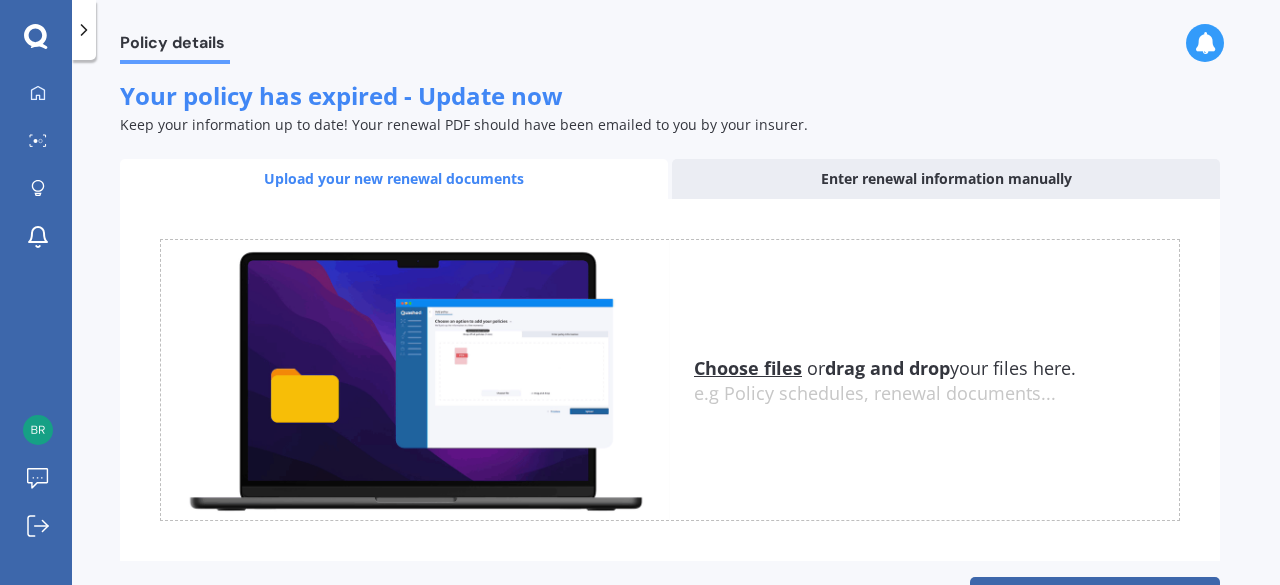 click on "Choose files" at bounding box center (748, 368) 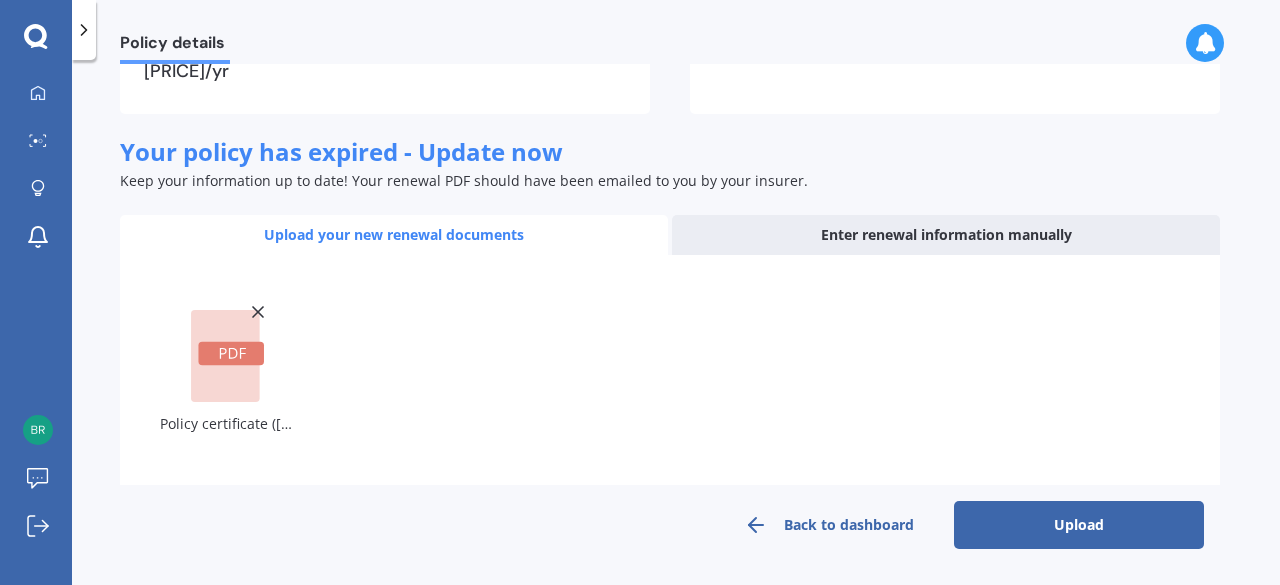 scroll, scrollTop: 224, scrollLeft: 0, axis: vertical 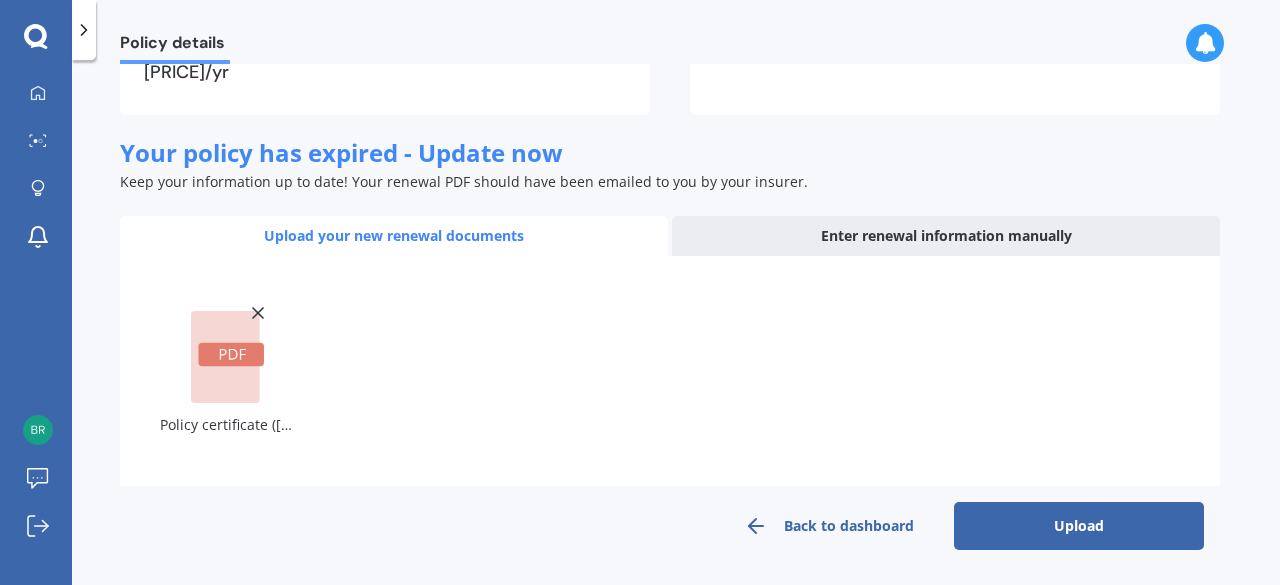 click on "Upload" at bounding box center (1079, 526) 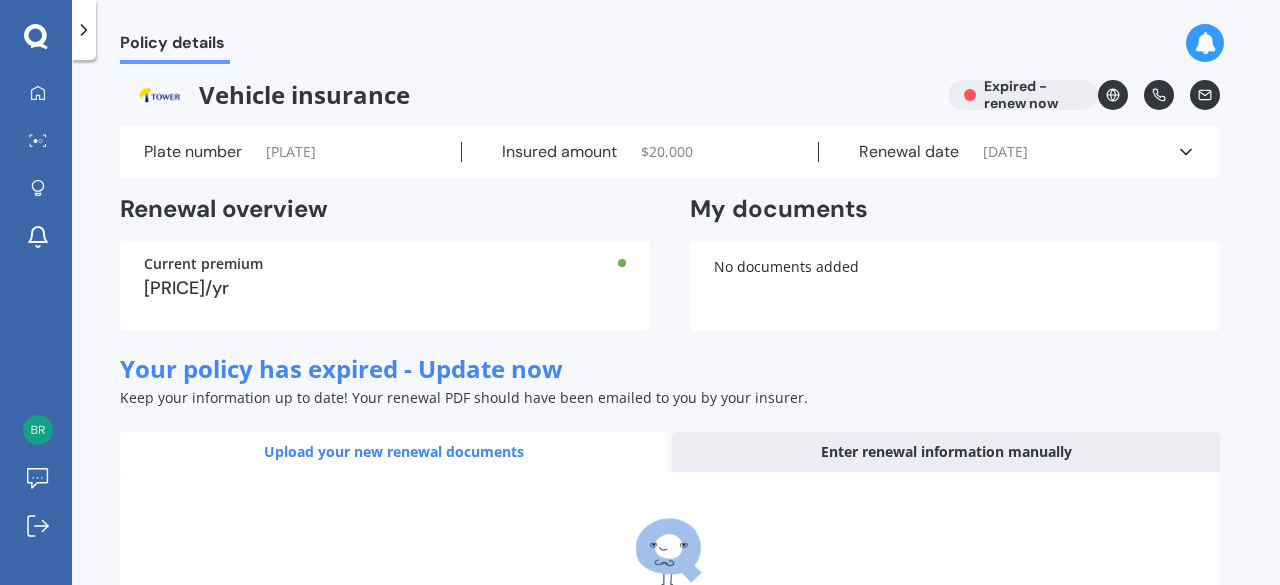 scroll, scrollTop: 0, scrollLeft: 0, axis: both 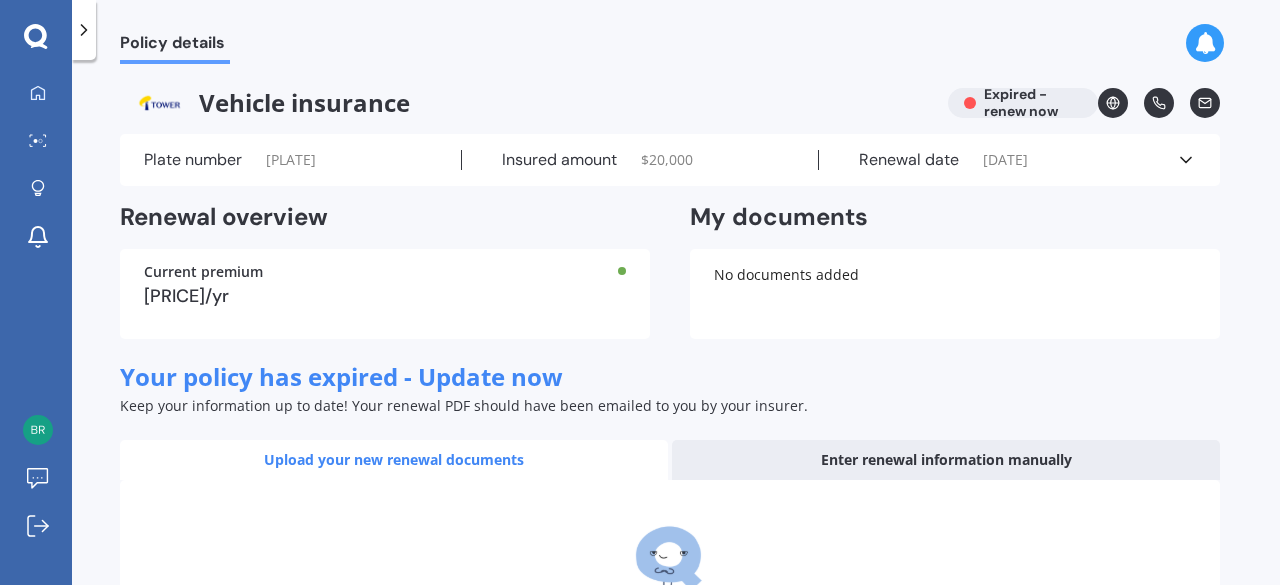 select on "05" 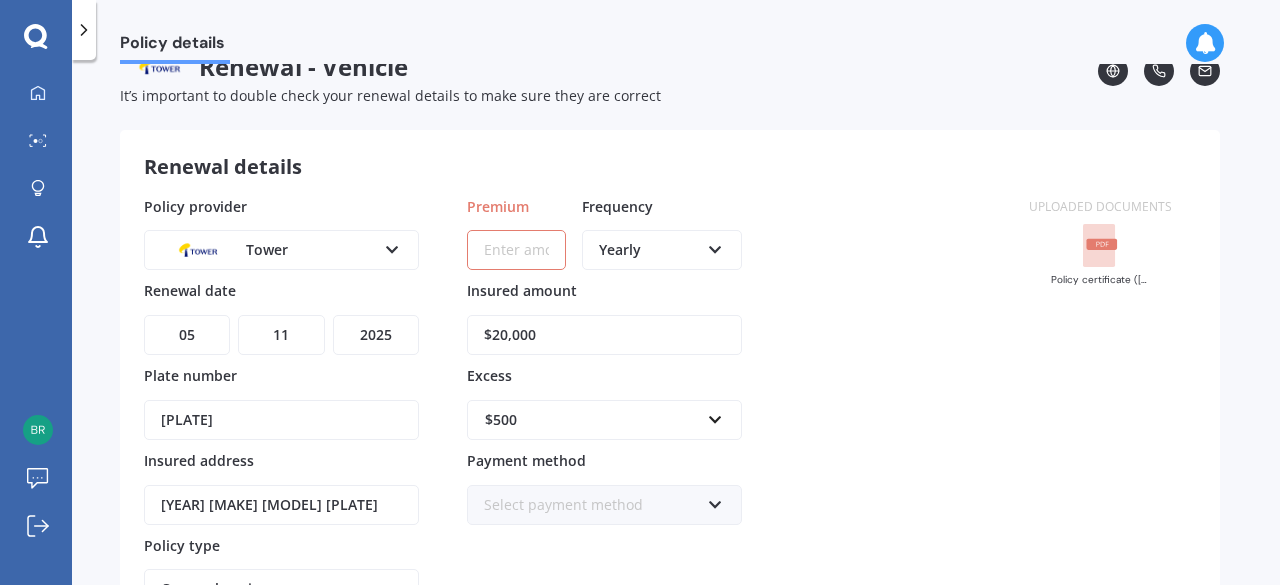 scroll, scrollTop: 34, scrollLeft: 0, axis: vertical 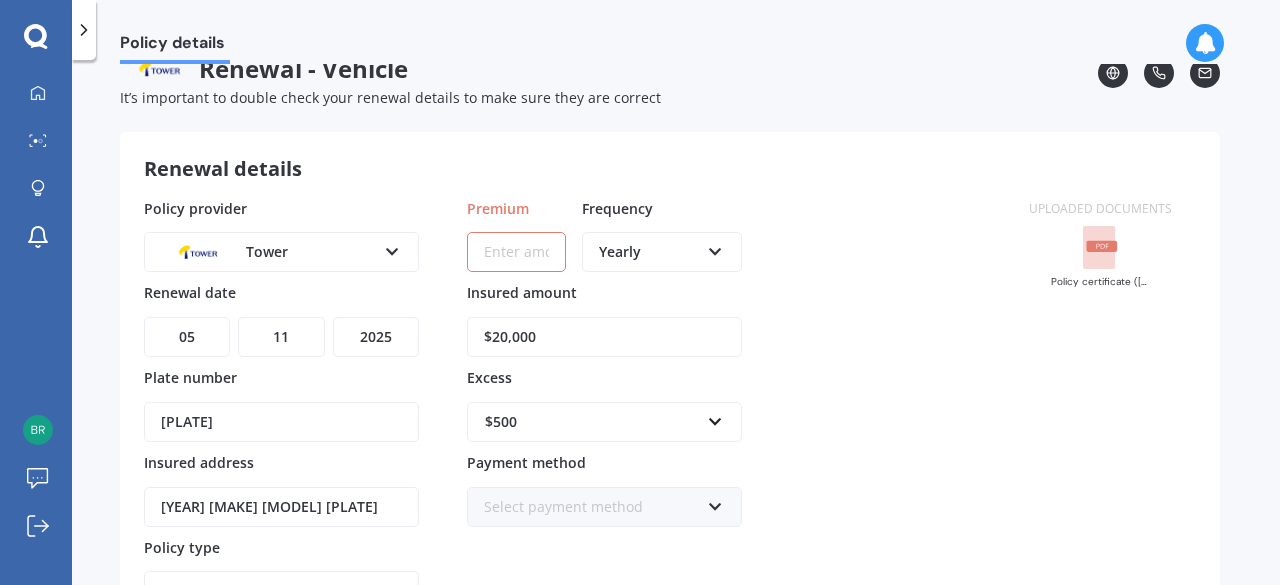 click on "Yearly Yearly Six-Monthly Quarterly Monthly Fortnightly Weekly" at bounding box center (662, 252) 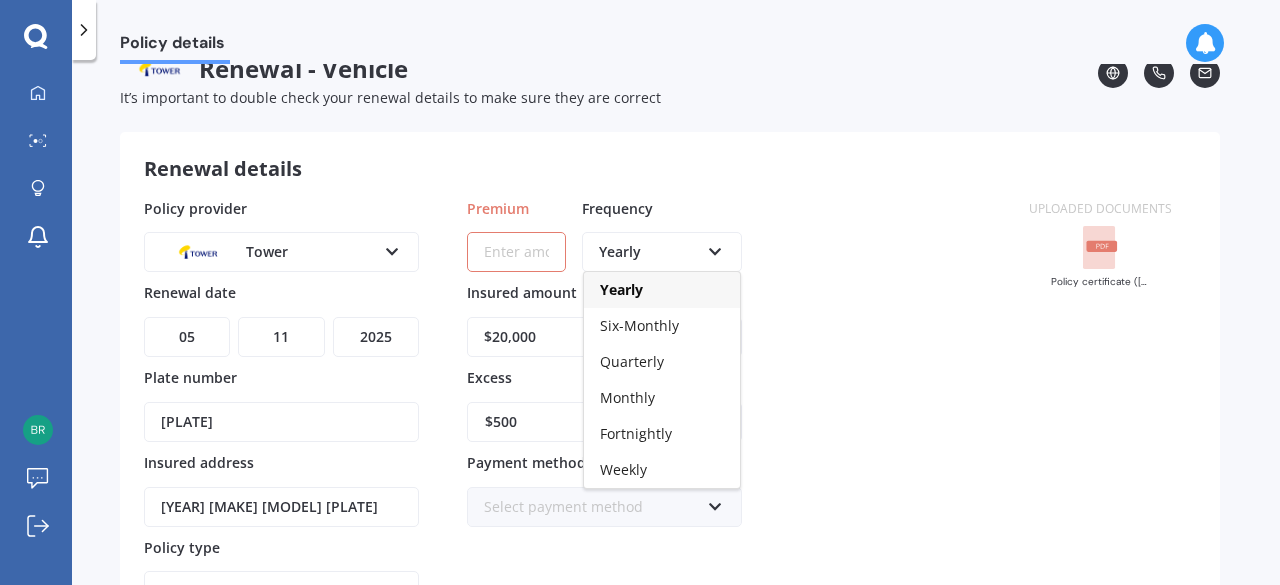 click on "Yearly Yearly Six-Monthly Quarterly Monthly Fortnightly Weekly" at bounding box center [662, 252] 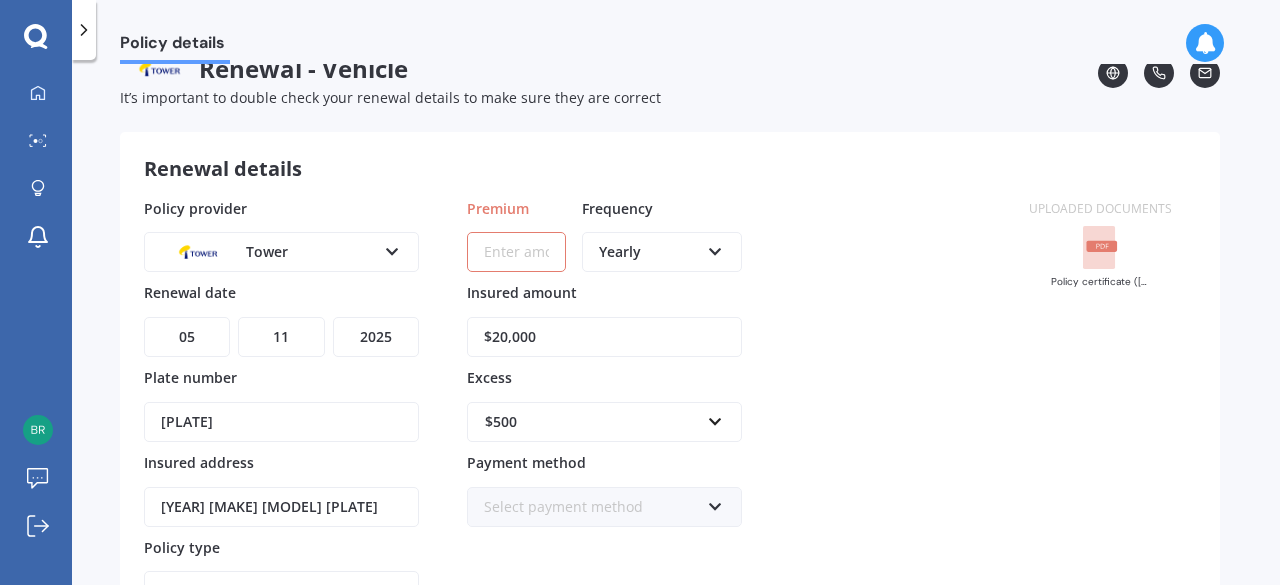 click on "Premium" at bounding box center (516, 252) 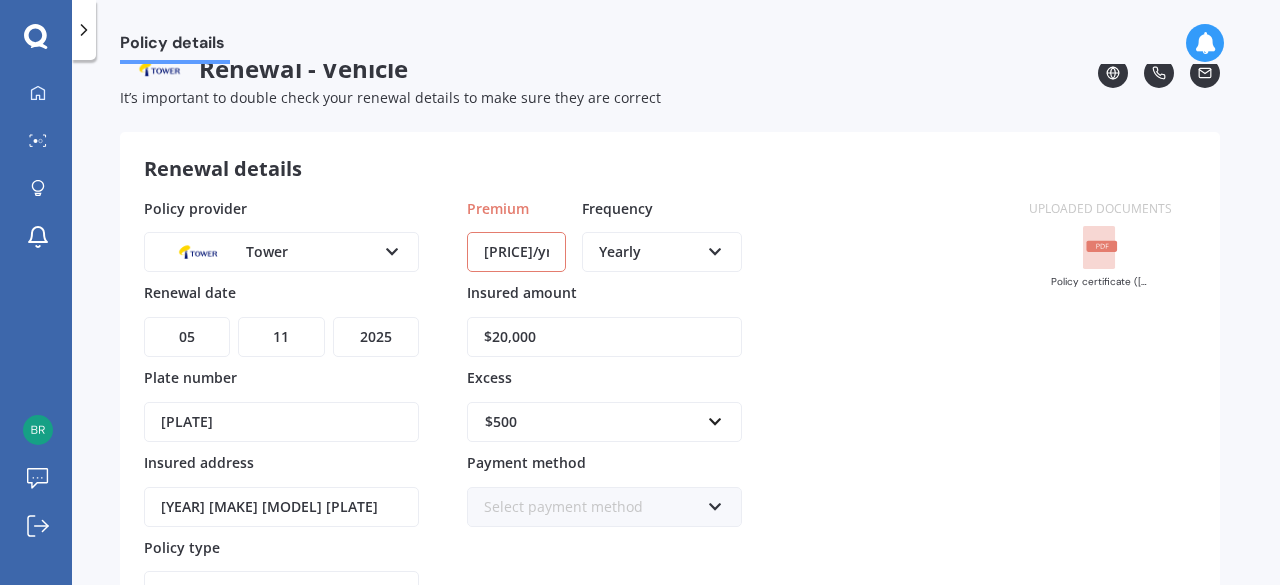type on "[PRICE]/yr" 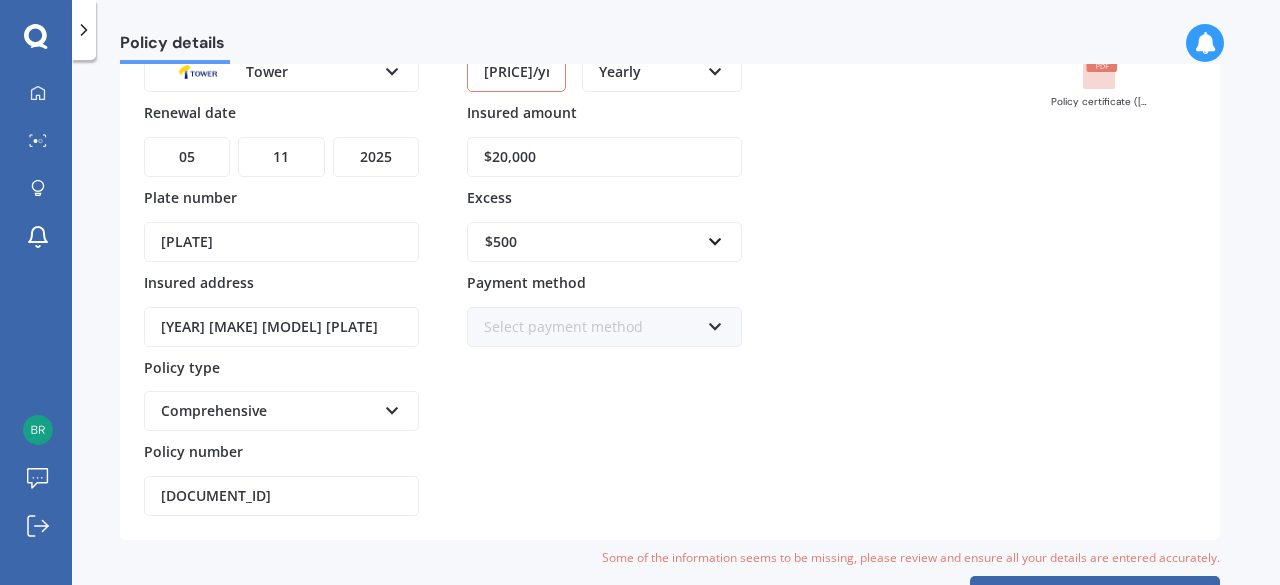 scroll, scrollTop: 280, scrollLeft: 0, axis: vertical 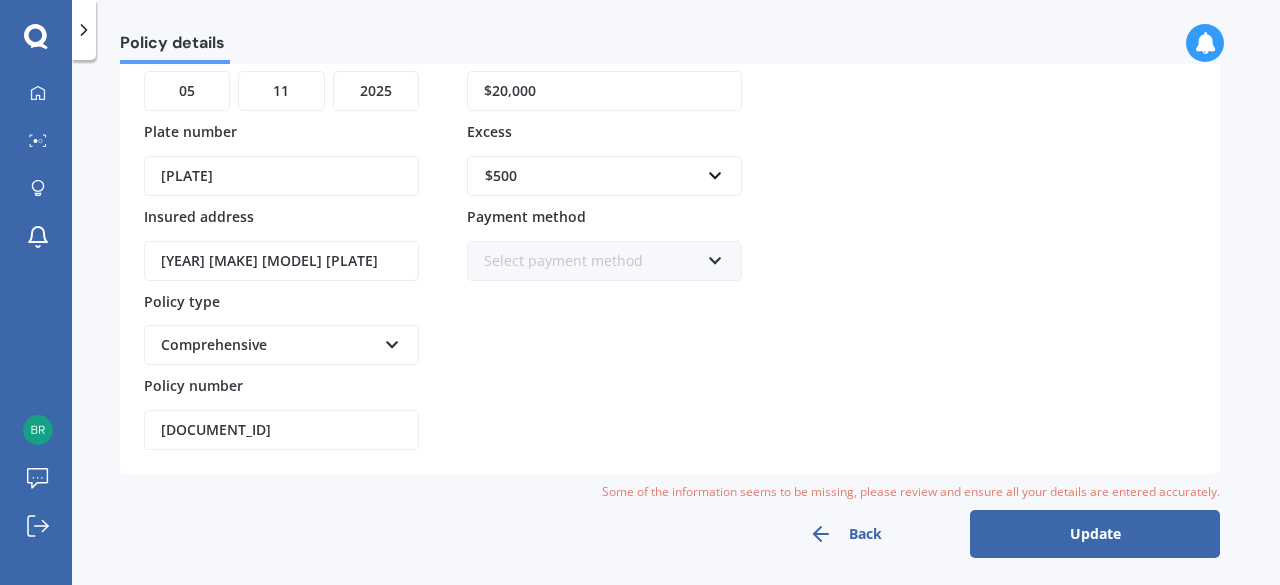 click on "Update" at bounding box center [1095, 534] 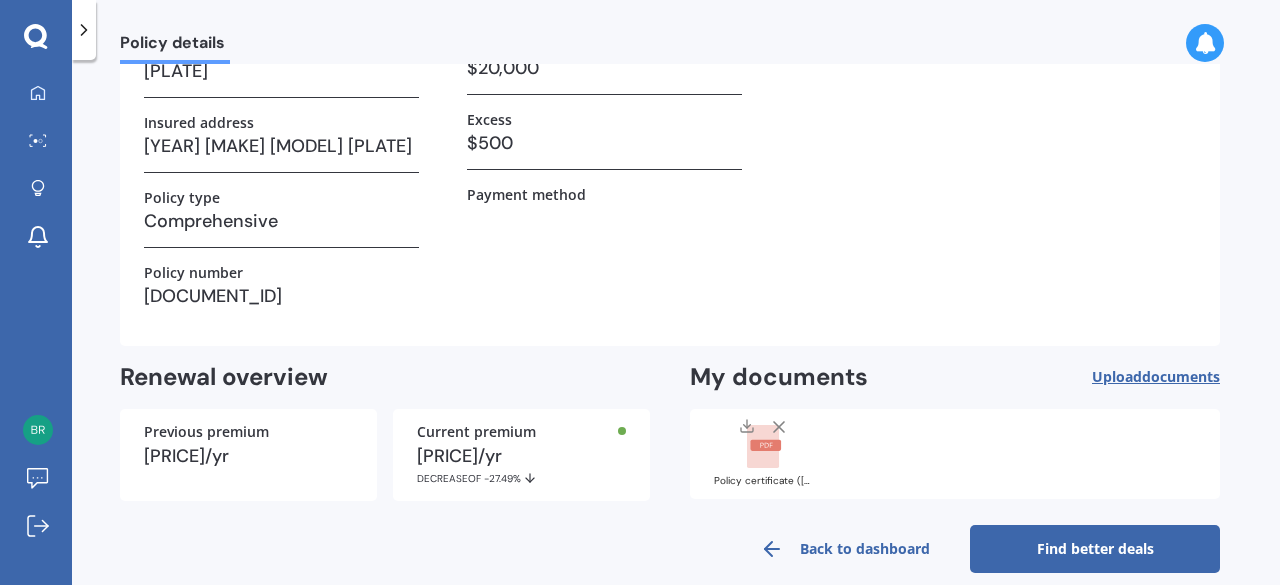 scroll, scrollTop: 258, scrollLeft: 0, axis: vertical 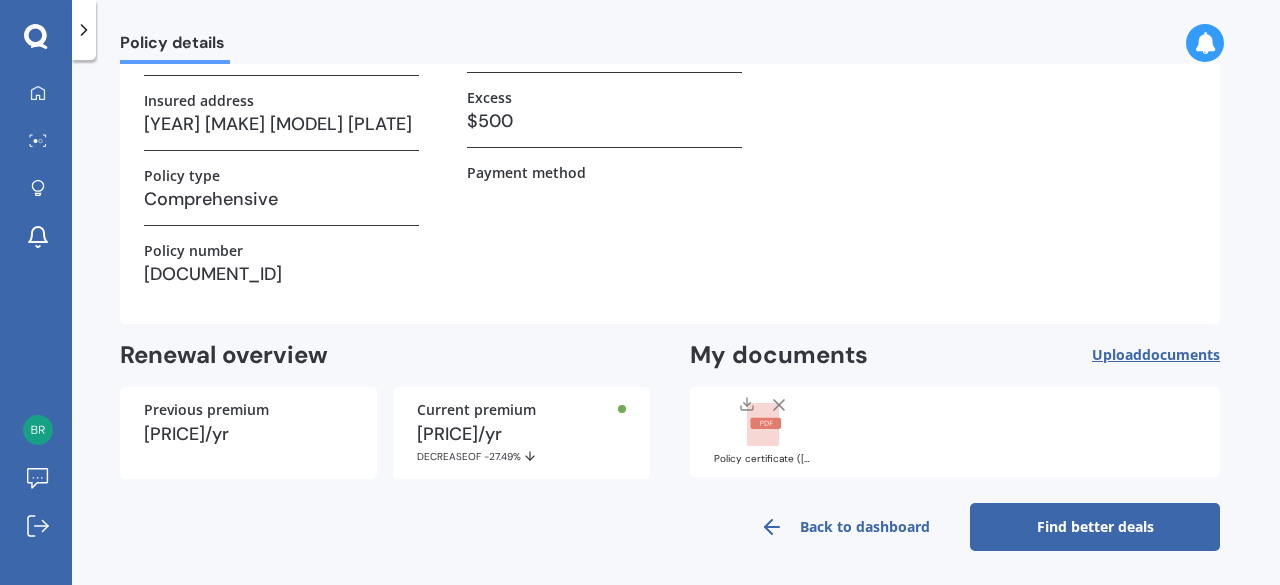 click on "Find better deals" at bounding box center (1095, 527) 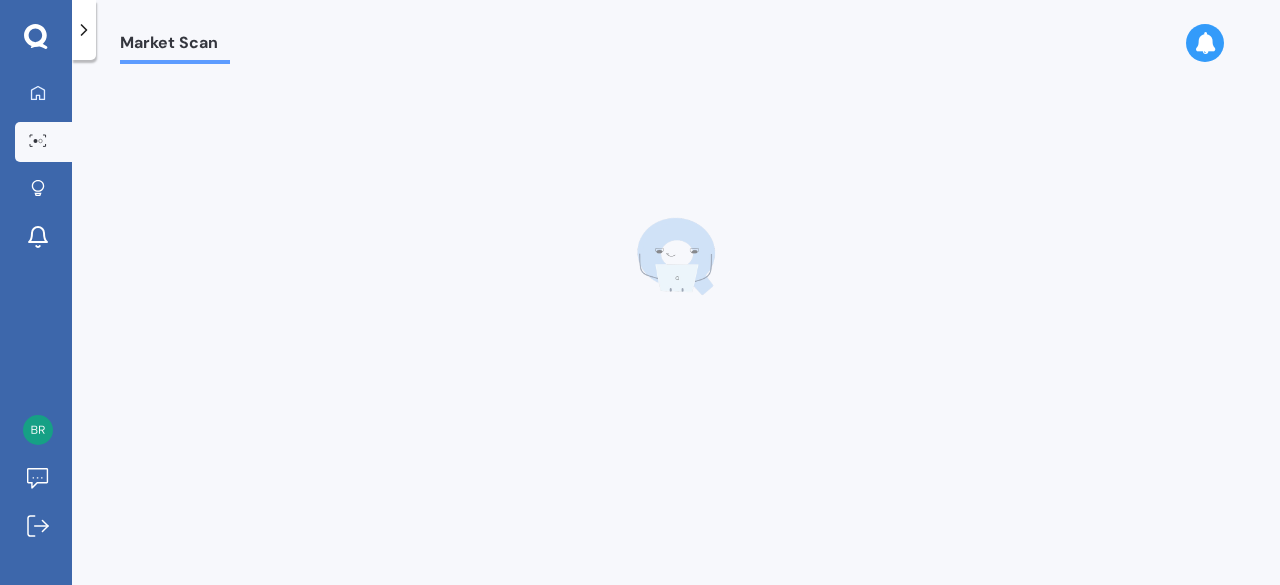 scroll, scrollTop: 0, scrollLeft: 0, axis: both 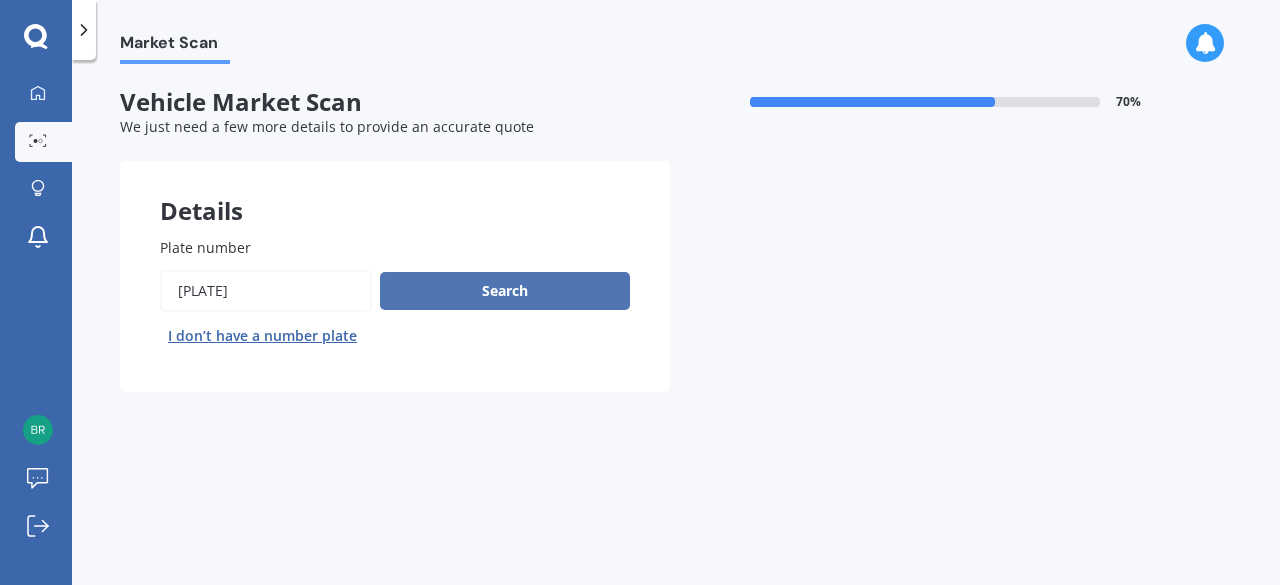 click on "Search" at bounding box center [505, 291] 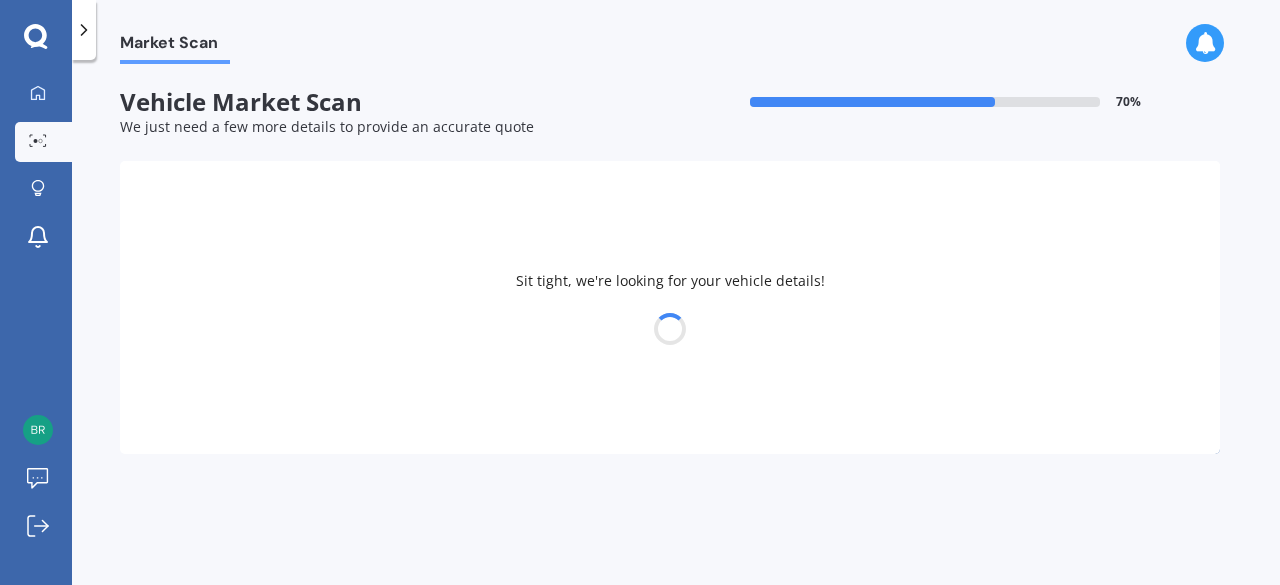 select on "SUBARU" 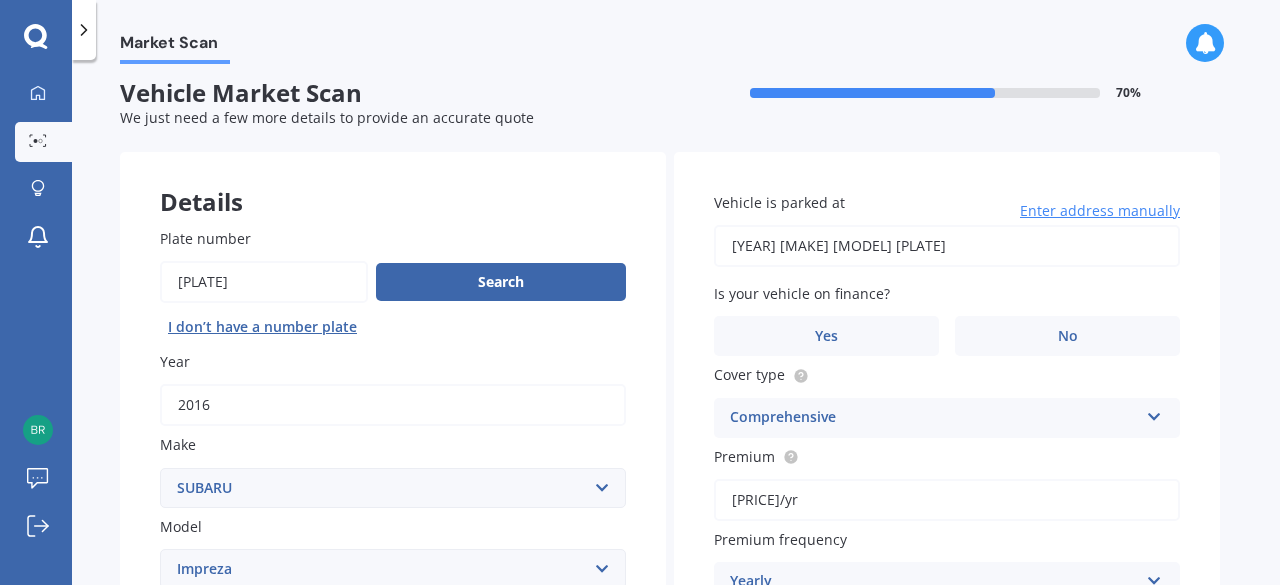 scroll, scrollTop: 22, scrollLeft: 0, axis: vertical 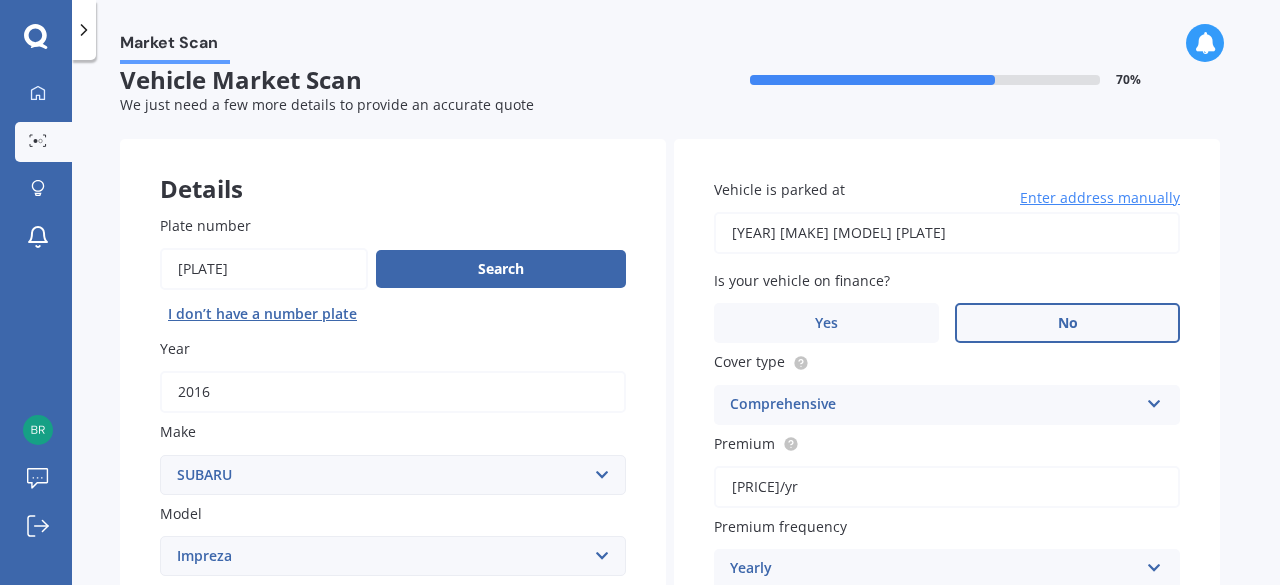 click on "No" at bounding box center (1068, 323) 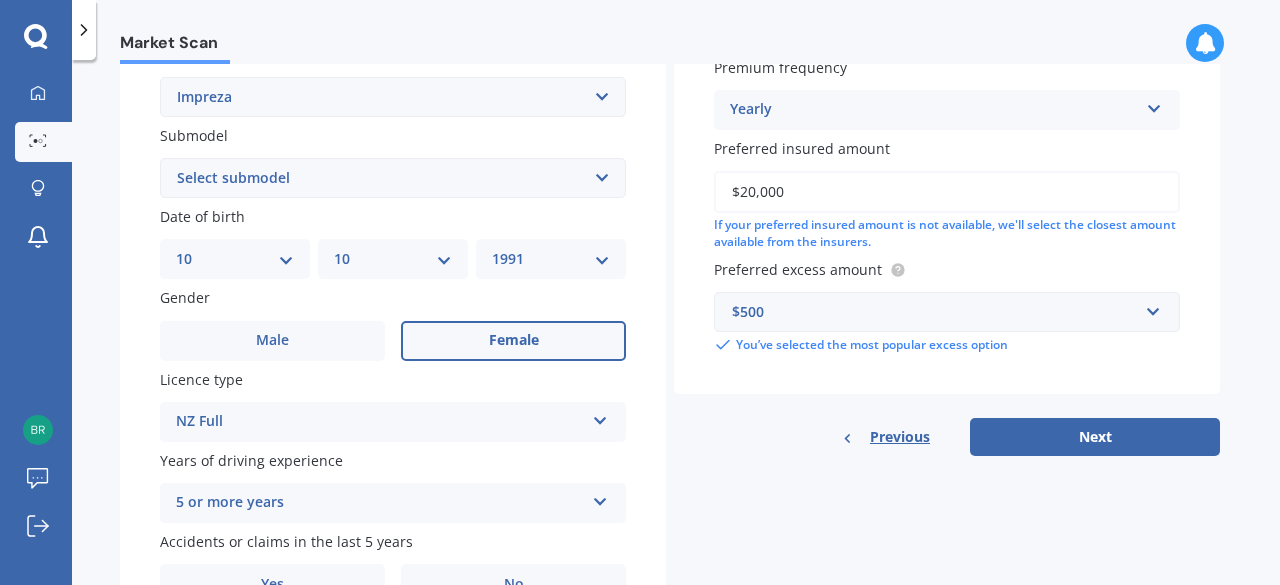 scroll, scrollTop: 595, scrollLeft: 0, axis: vertical 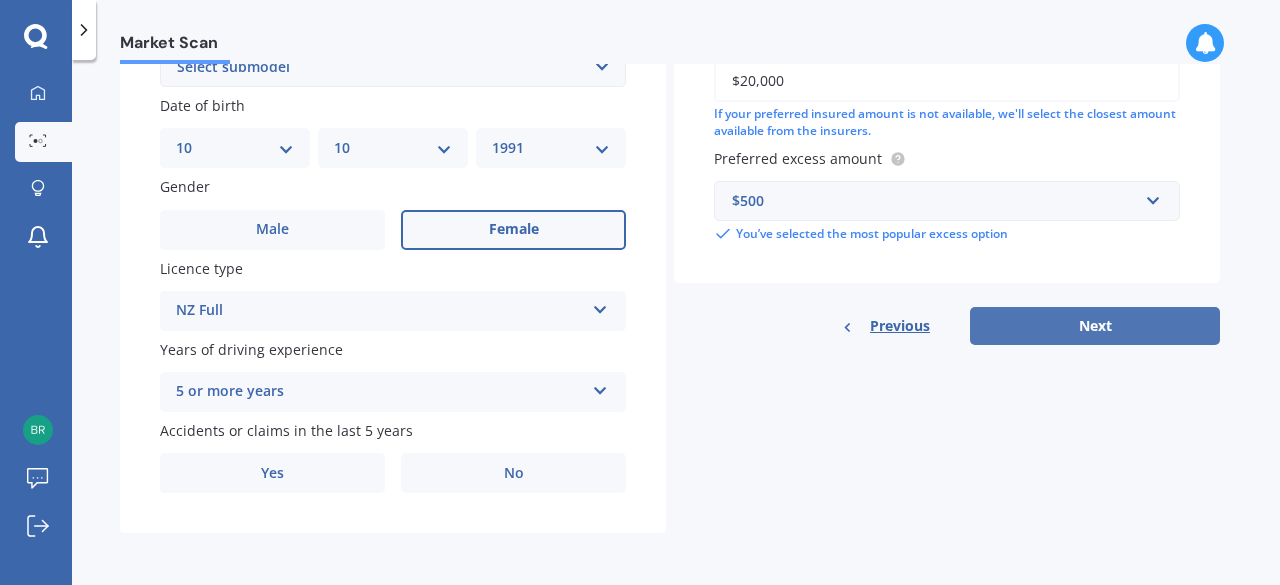 click on "Next" at bounding box center (1095, 326) 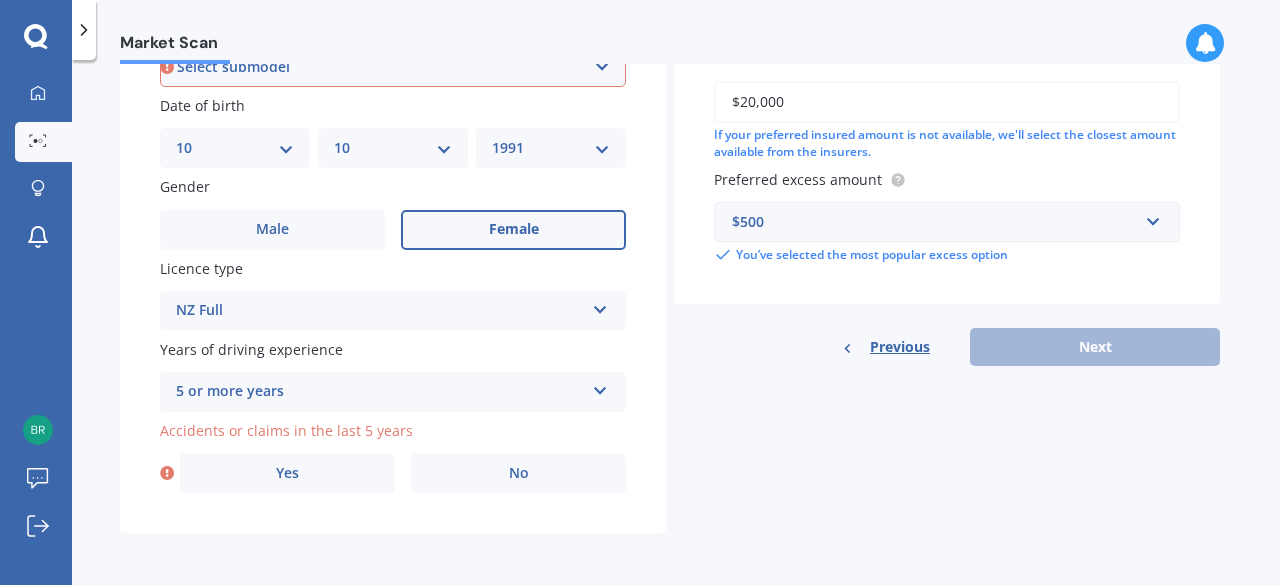 scroll, scrollTop: 543, scrollLeft: 0, axis: vertical 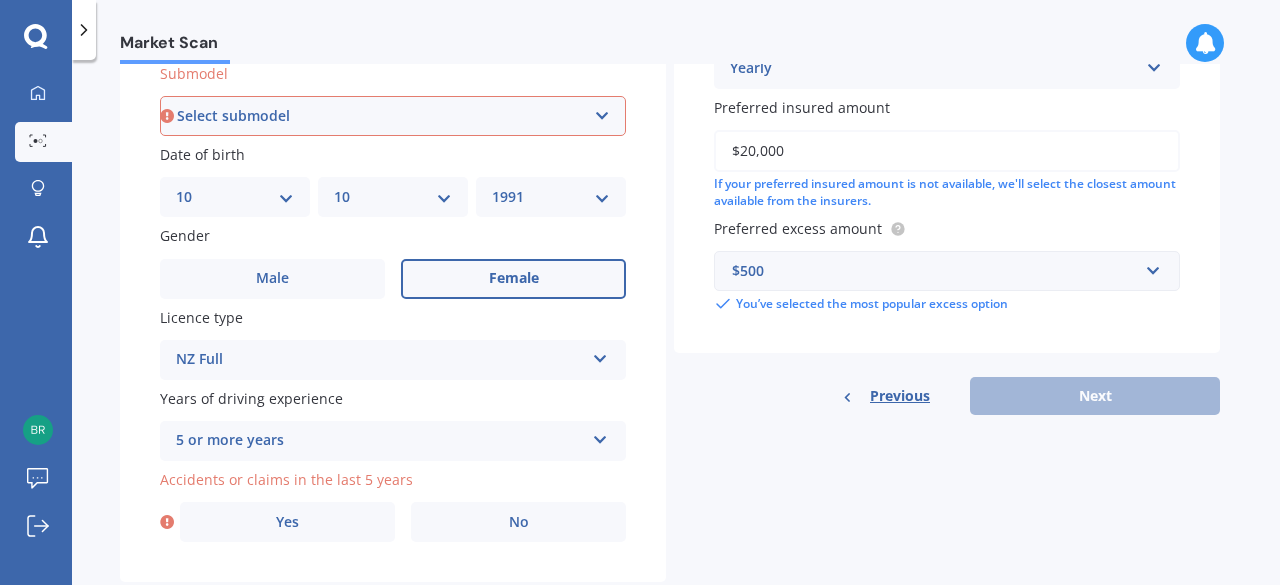 click on "Select submodel (All other turbo) 2.0i 2.0i Luxury 2.0i S Edition 2.0R 2.0R Sport 2.0XV Petrol/hybrid 2WD non-turbo Anesis CS G4 non turbo GL Gravel-Xpress GX HX LX LXS non-turbo RS RX RXI Sport 1.6 i-L Sport Turbo SRX non-turbo Station Wagon Station Wagon 4WD WRX (SLT) WRX manual WRX premium (SLT) WRX premium manual WRX STI (all other) WRX STI premium XL XV Petrol  4WD" at bounding box center [393, 116] 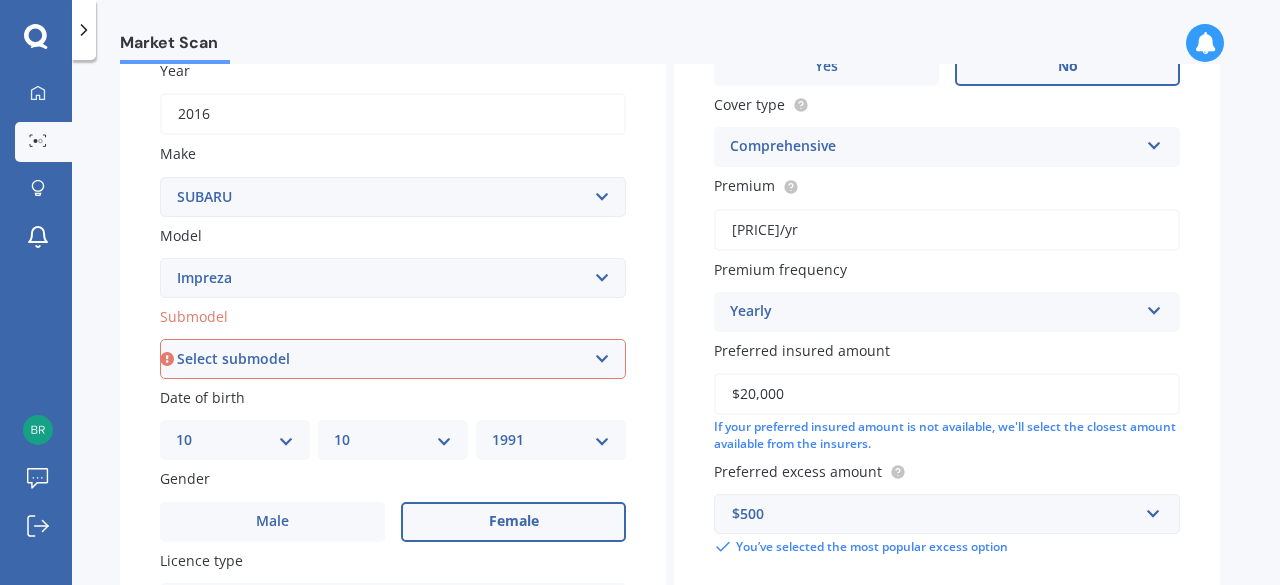 scroll, scrollTop: 301, scrollLeft: 0, axis: vertical 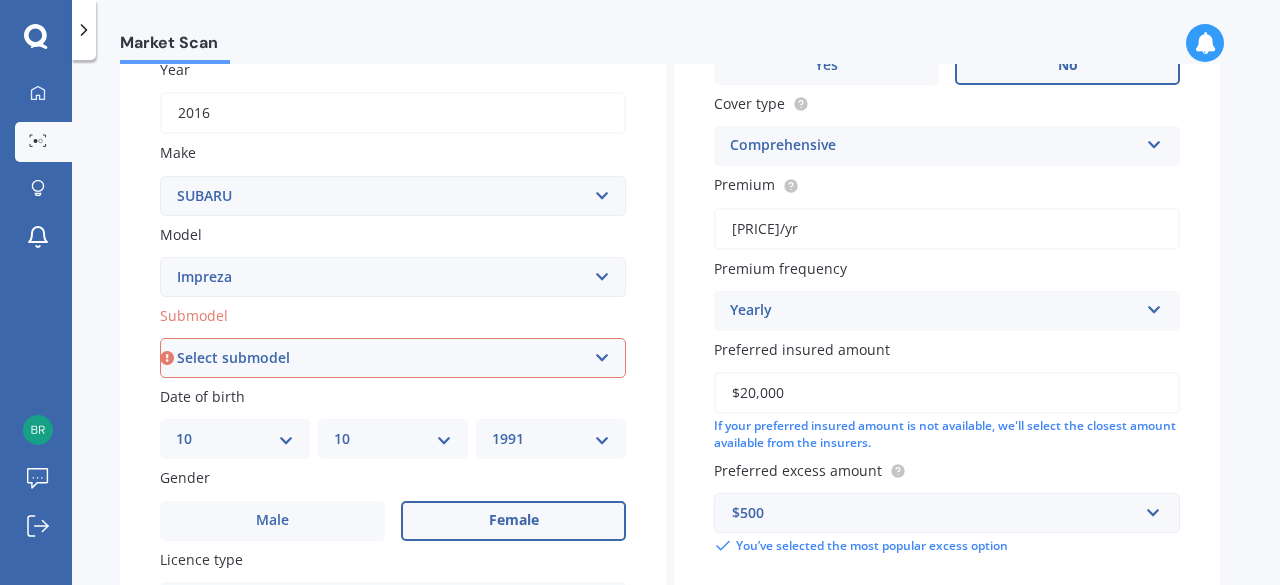 click on "Select submodel (All other turbo) 2.0i 2.0i Luxury 2.0i S Edition 2.0R 2.0R Sport 2.0XV Petrol/hybrid 2WD non-turbo Anesis CS G4 non turbo GL Gravel-Xpress GX HX LX LXS non-turbo RS RX RXI Sport 1.6 i-L Sport Turbo SRX non-turbo Station Wagon Station Wagon 4WD WRX (SLT) WRX manual WRX premium (SLT) WRX premium manual WRX STI (all other) WRX STI premium XL XV Petrol  4WD" at bounding box center (393, 358) 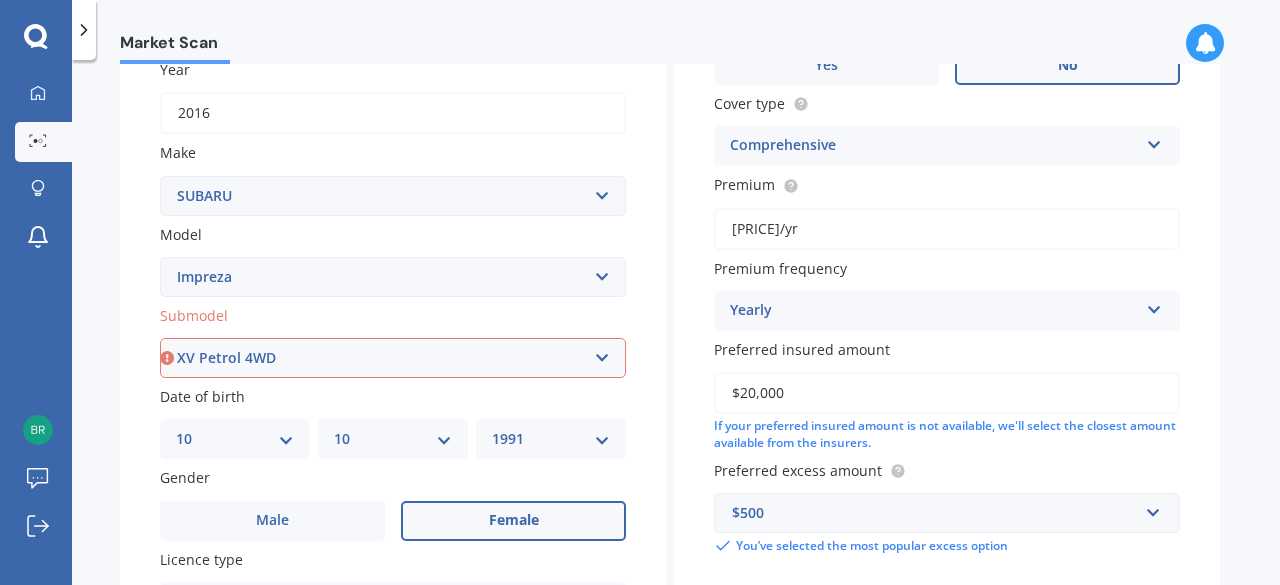 click on "Select submodel (All other turbo) 2.0i 2.0i Luxury 2.0i S Edition 2.0R 2.0R Sport 2.0XV Petrol/hybrid 2WD non-turbo Anesis CS G4 non turbo GL Gravel-Xpress GX HX LX LXS non-turbo RS RX RXI Sport 1.6 i-L Sport Turbo SRX non-turbo Station Wagon Station Wagon 4WD WRX (SLT) WRX manual WRX premium (SLT) WRX premium manual WRX STI (all other) WRX STI premium XL XV Petrol  4WD" at bounding box center [393, 358] 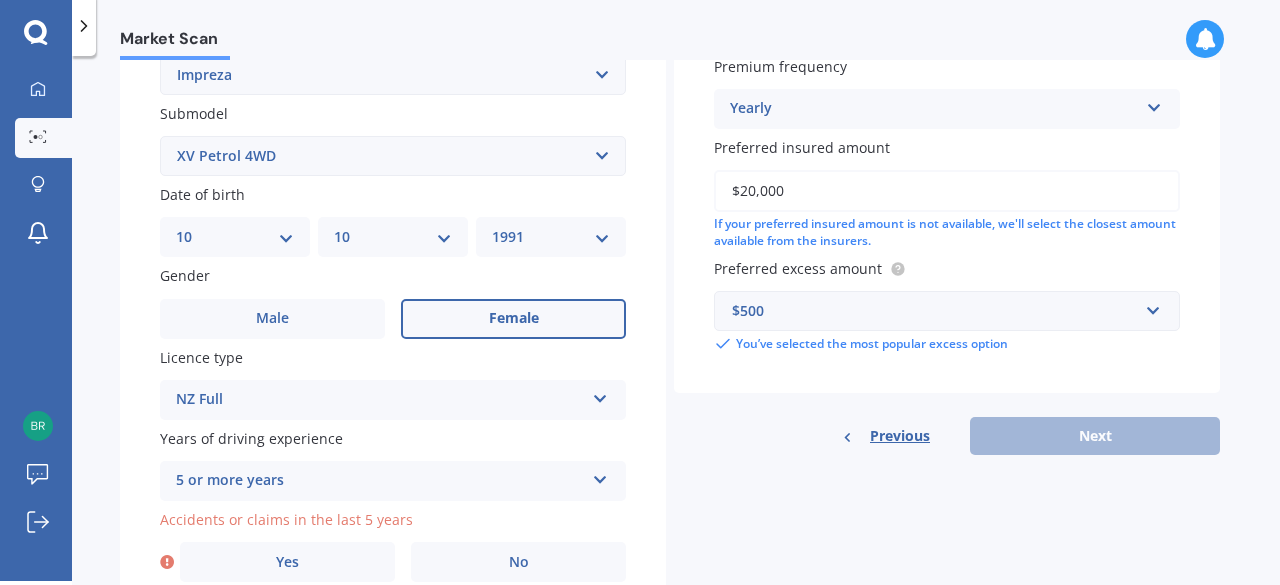 scroll, scrollTop: 595, scrollLeft: 0, axis: vertical 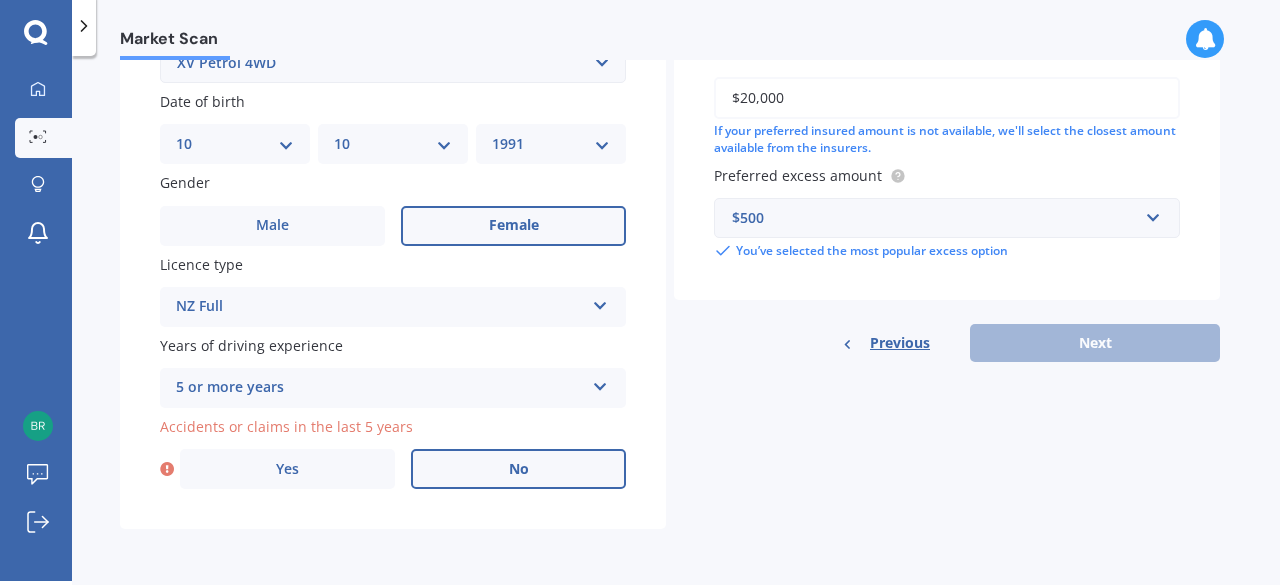 click on "No" at bounding box center (518, 469) 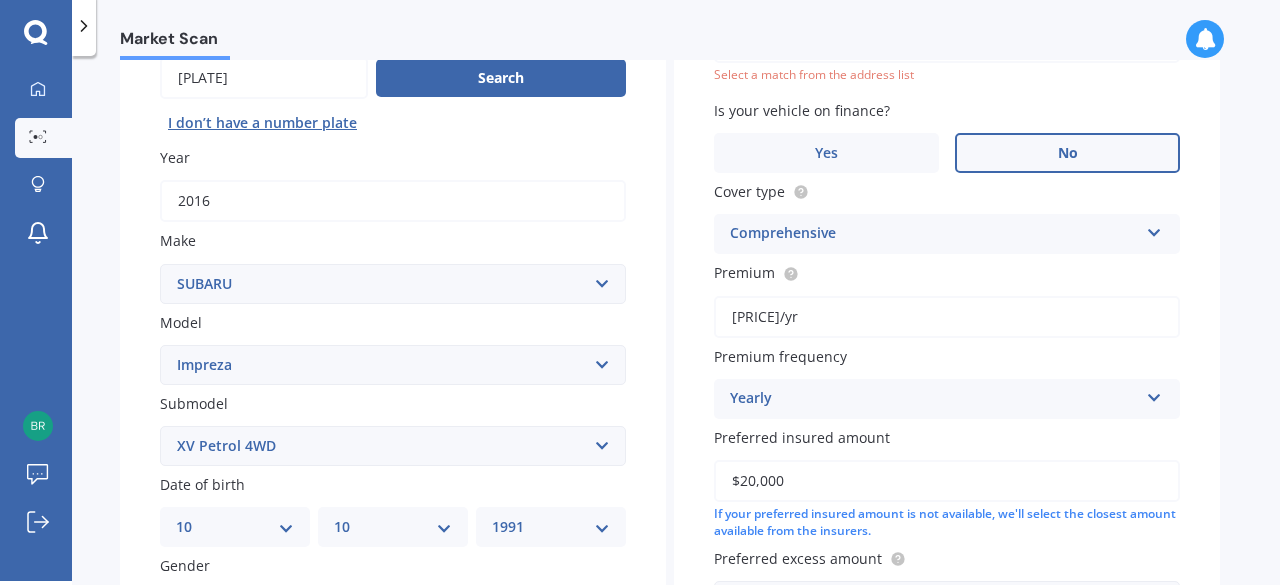scroll, scrollTop: 136, scrollLeft: 0, axis: vertical 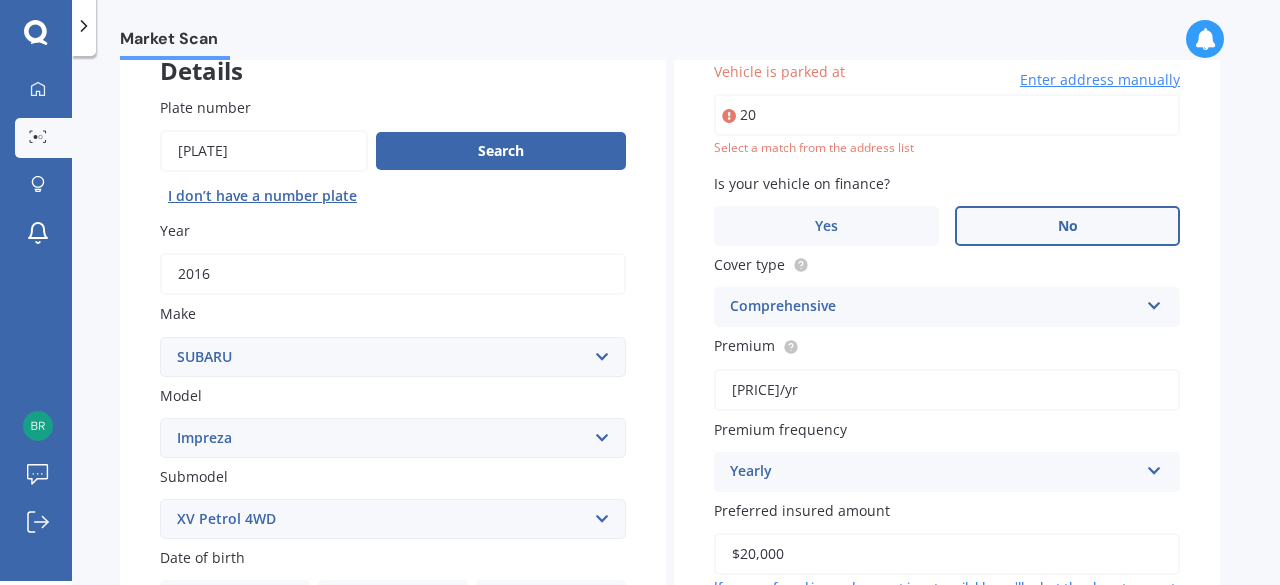 type on "2" 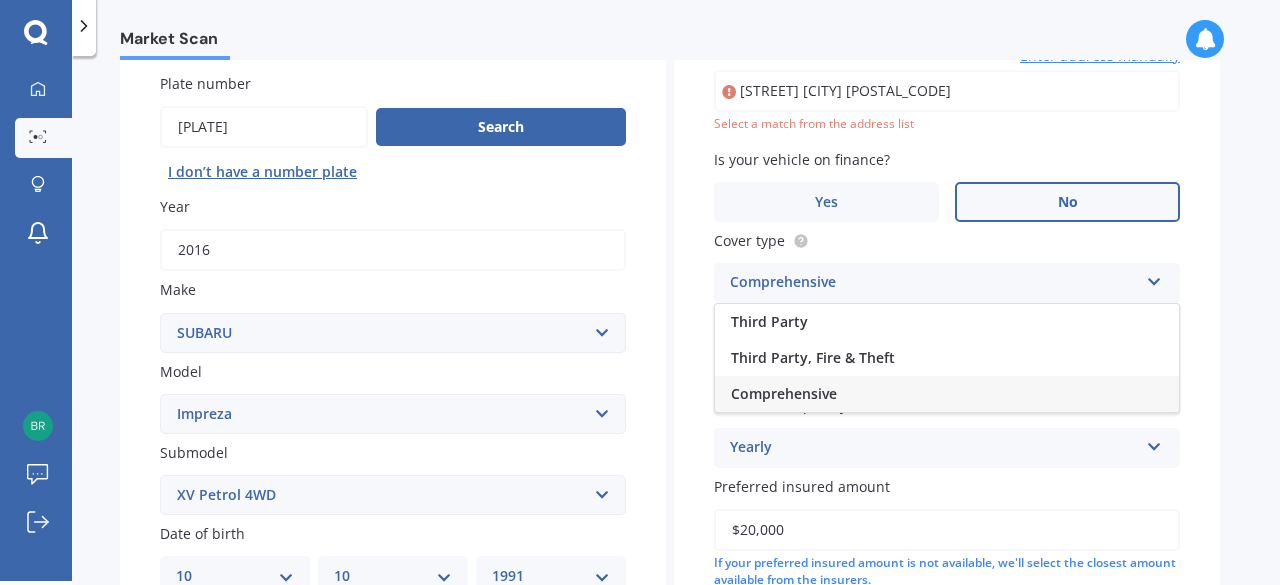 scroll, scrollTop: 160, scrollLeft: 0, axis: vertical 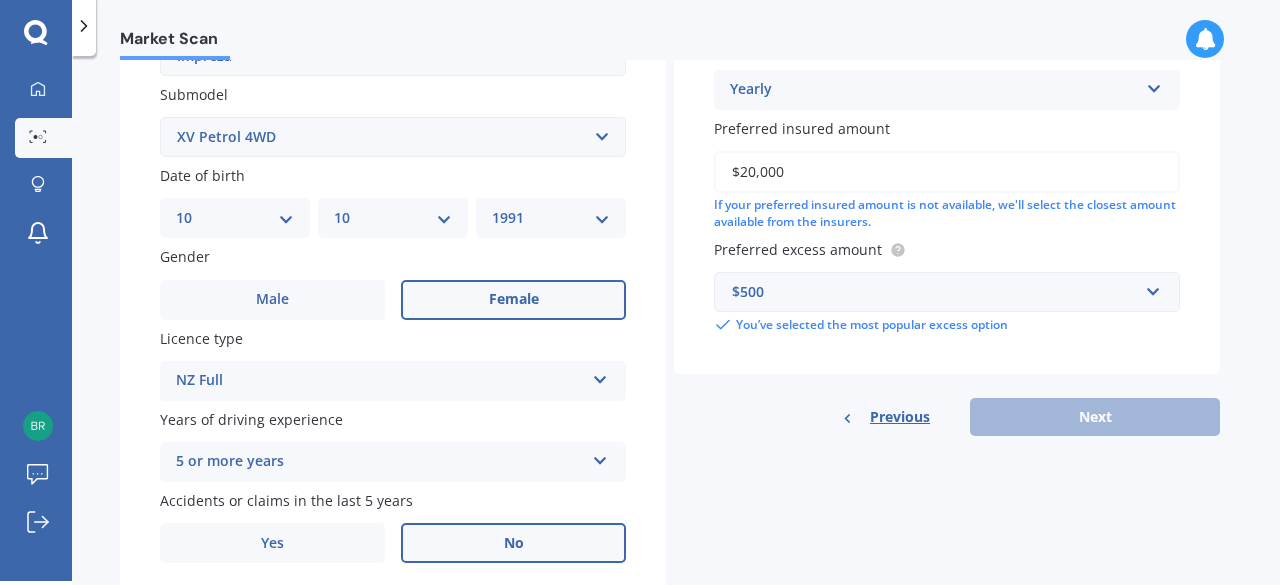 click on "Details Plate number Search I don’t have a number plate Year 2016 Make Select make AC ALFA ROMEO ASTON MARTIN AUDI AUSTIN BEDFORD Bentley BMW BYD CADILLAC CAN-AM CHERY CHEVROLET CHRYSLER Citroen CRUISEAIR CUPRA DAEWOO DAIHATSU DAIMLER DAMON DIAHATSU DODGE EXOCET FACTORY FIVE FERRARI FIAT Fiord FLEETWOOD FORD FOTON FRASER GEELY GENESIS GEORGIE BOY GMC GREAT WALL GWM HAVAL HILLMAN HINO HOLDEN HOLIDAY RAMBLER HONDA HUMMER HYUNDAI INFINITI ISUZU IVECO JAC JAECOO JAGUAR JEEP KGM KIA LADA LAMBORGHINI LANCIA LANDROVER LDV LEAPMOTOR LEXUS LINCOLN LOTUS LUNAR M.G M.G. MAHINDRA MASERATI MAZDA MCLAREN MERCEDES AMG Mercedes Benz MERCEDES-AMG MERCURY MINI Mitsubishi MORGAN MORRIS NEWMAR Nissan OMODA OPEL OXFORD PEUGEOT Plymouth Polestar PONTIAC PORSCHE PROTON RAM Range Rover Rayne RENAULT ROLLS ROYCE ROVER SAAB SATURN SEAT SHELBY SKODA SMART SSANGYONG SUBARU SUZUKI TATA TESLA TIFFIN Toyota TRIUMPH TVR Vauxhall VOLKSWAGEN VOLVO WESTFIELD WINNEBAGO ZX Model Select model BRZ Crosstrek Dex Exiga Forester Impreza Justy Leone" at bounding box center (670, 121) 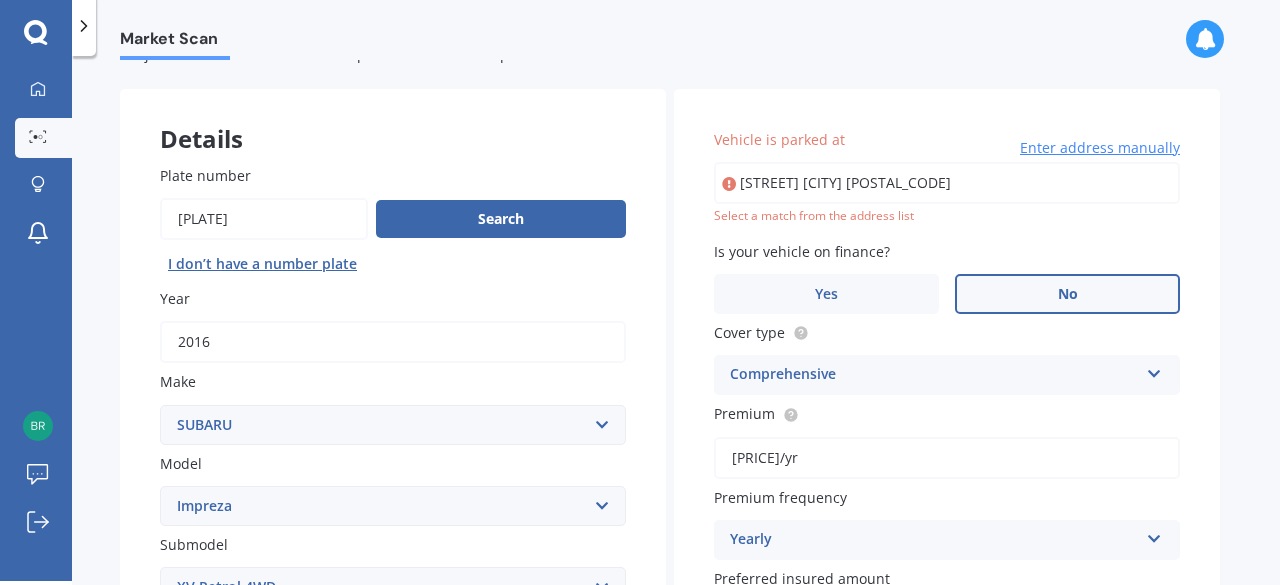 scroll, scrollTop: 34, scrollLeft: 0, axis: vertical 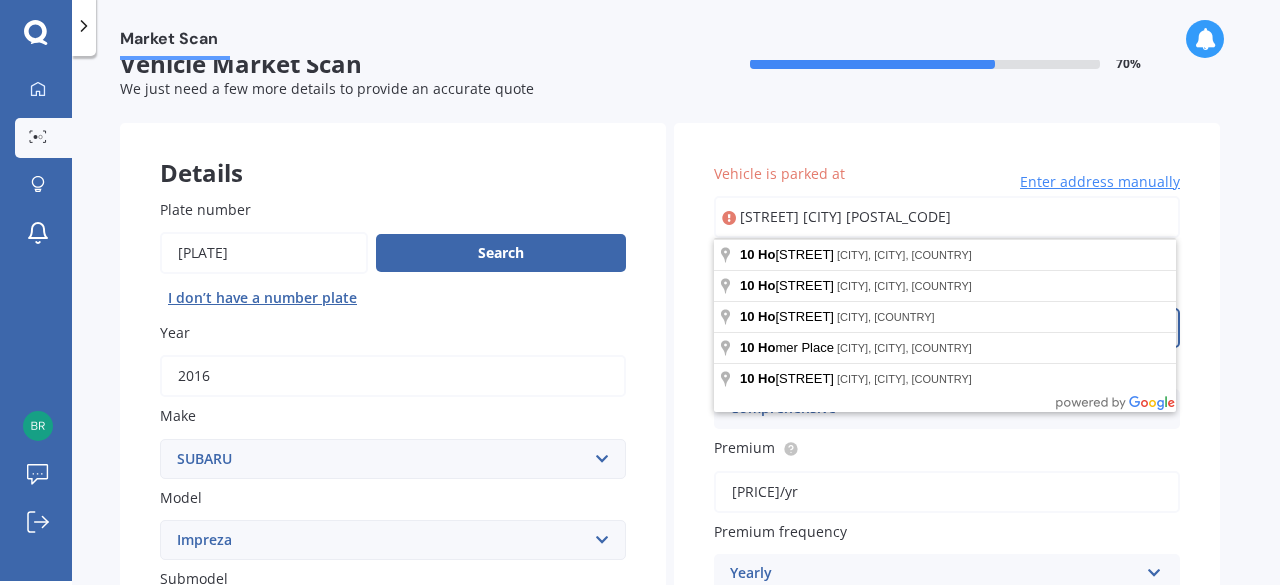 click on "[STREET] [CITY] [POSTAL_CODE]" at bounding box center [947, 217] 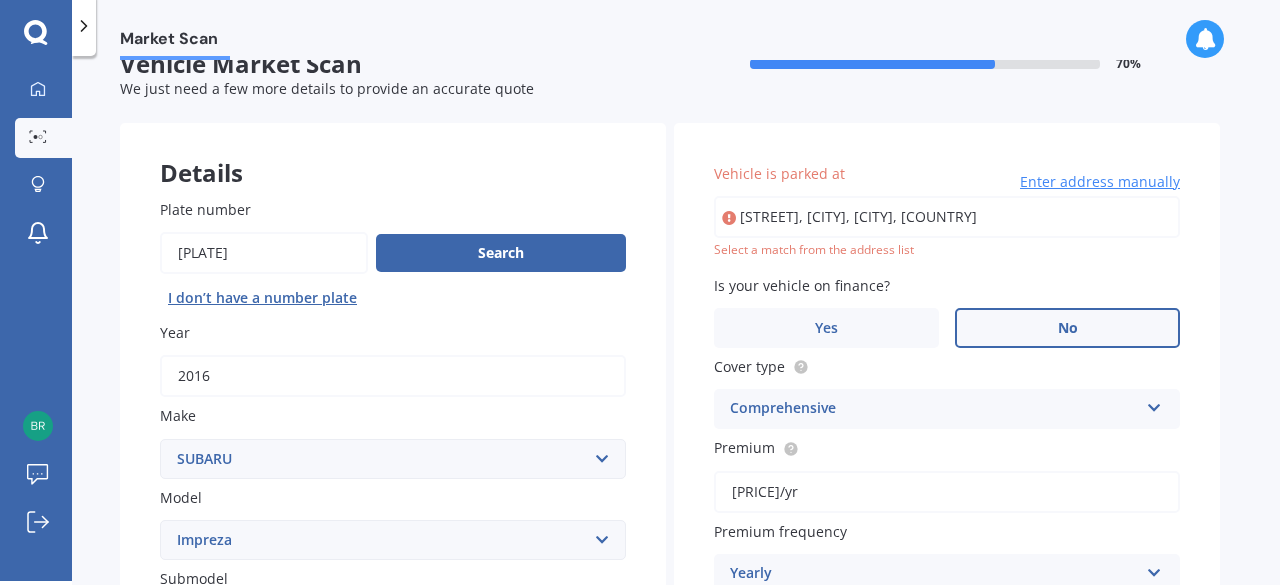 type on "[STREET], [CITY], [POSTAL_CODE]" 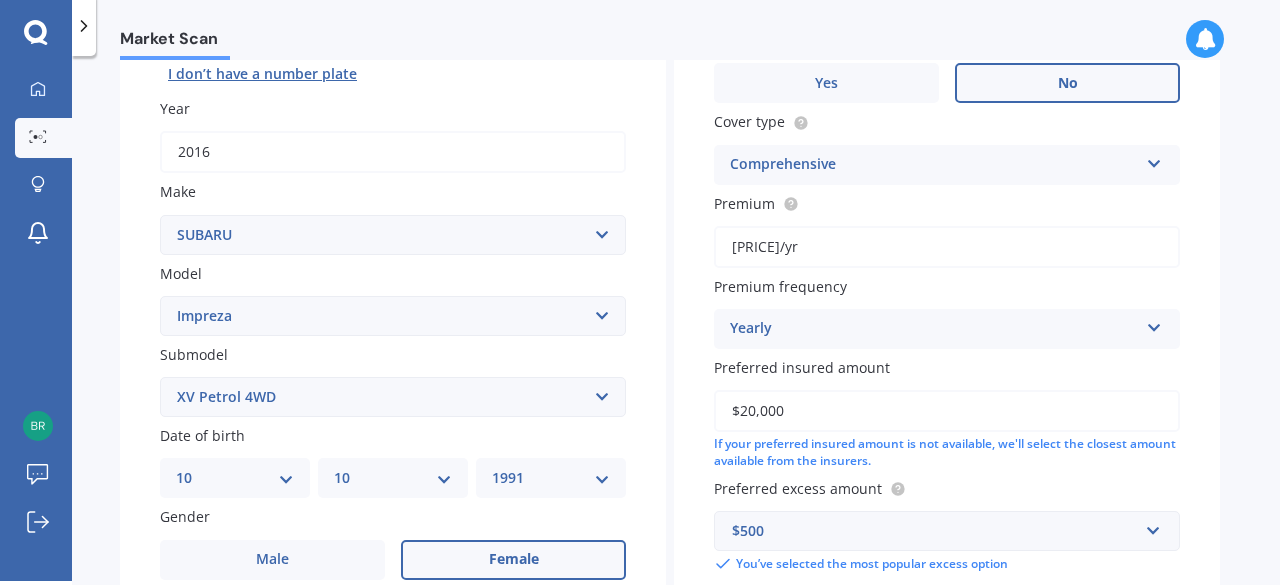 scroll, scrollTop: 376, scrollLeft: 0, axis: vertical 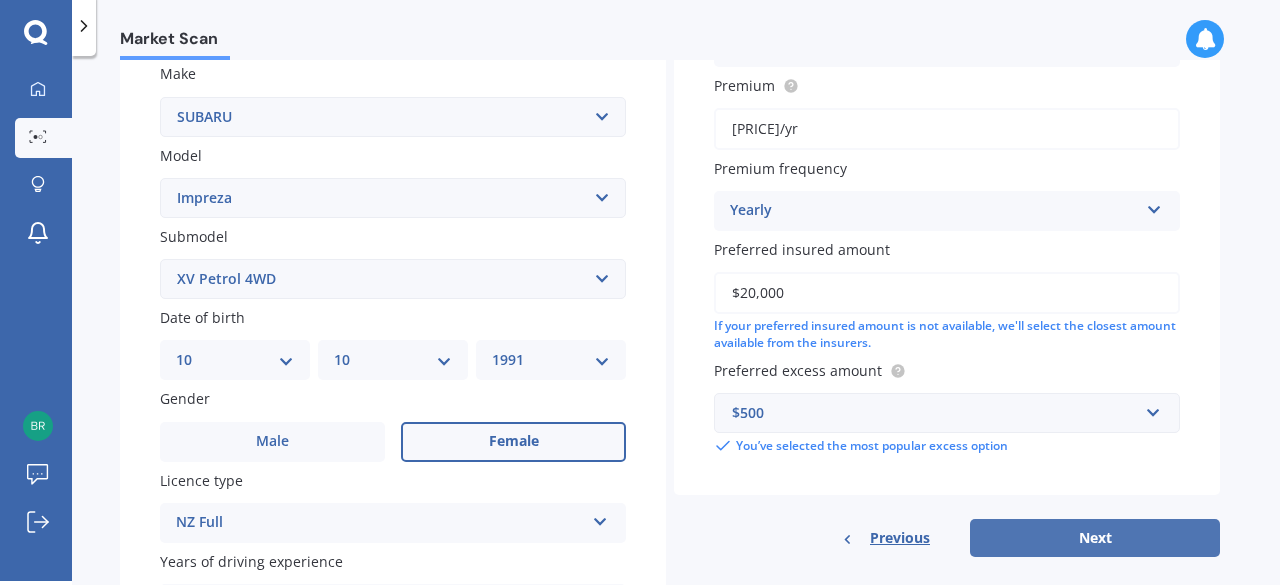 click on "Next" at bounding box center [1095, 538] 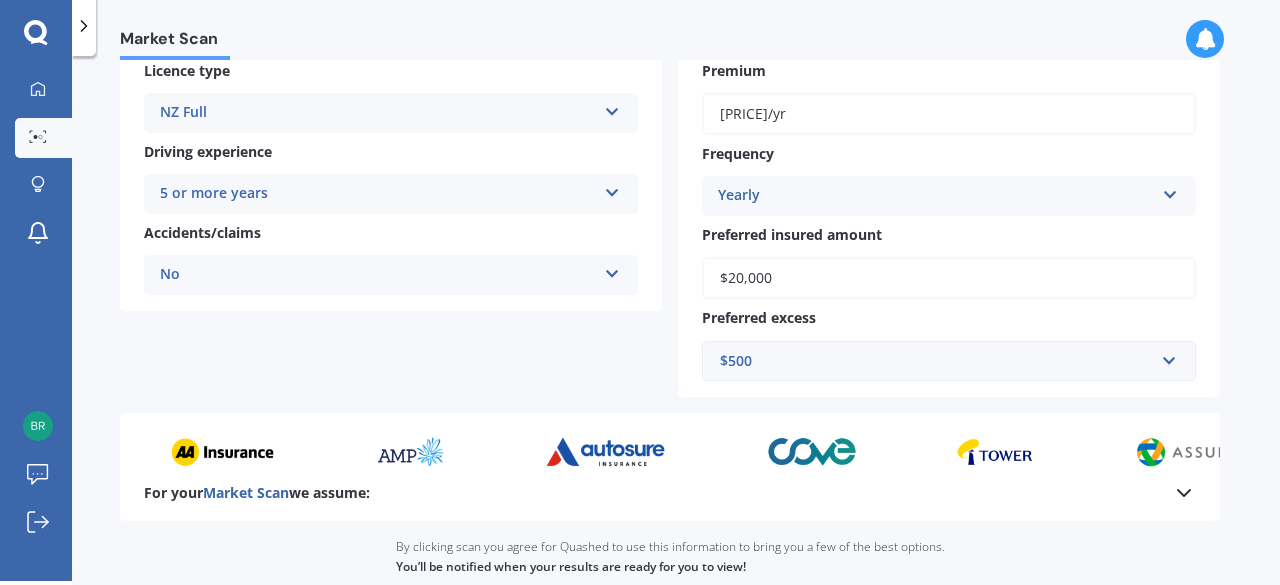 scroll, scrollTop: 532, scrollLeft: 0, axis: vertical 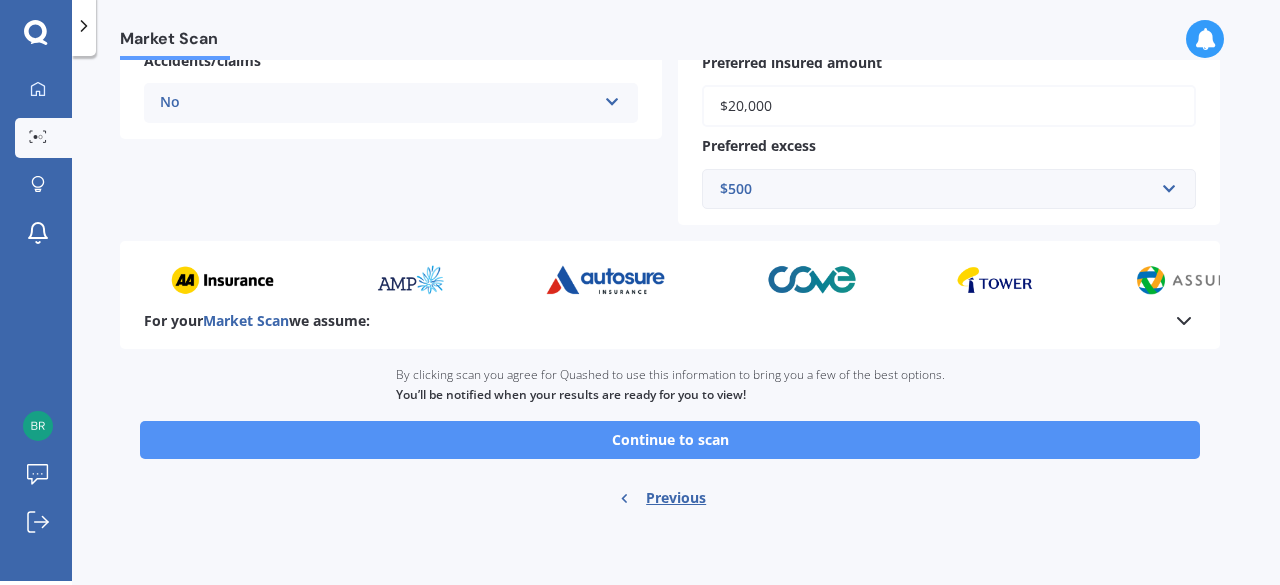 click on "Continue to scan" at bounding box center [670, 440] 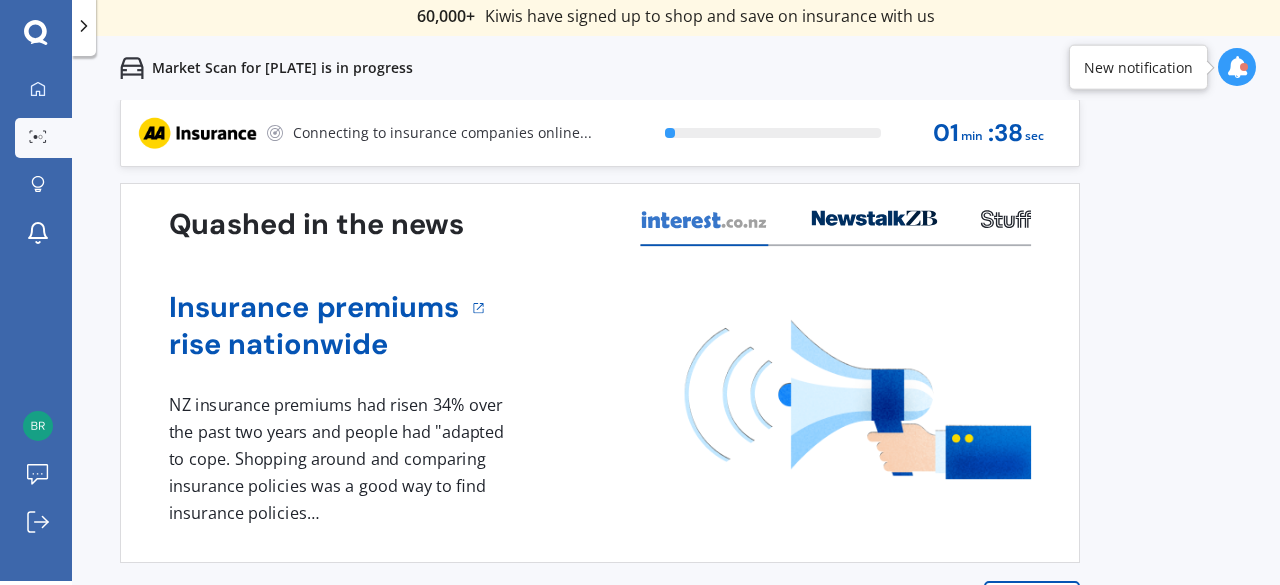 scroll, scrollTop: 0, scrollLeft: 0, axis: both 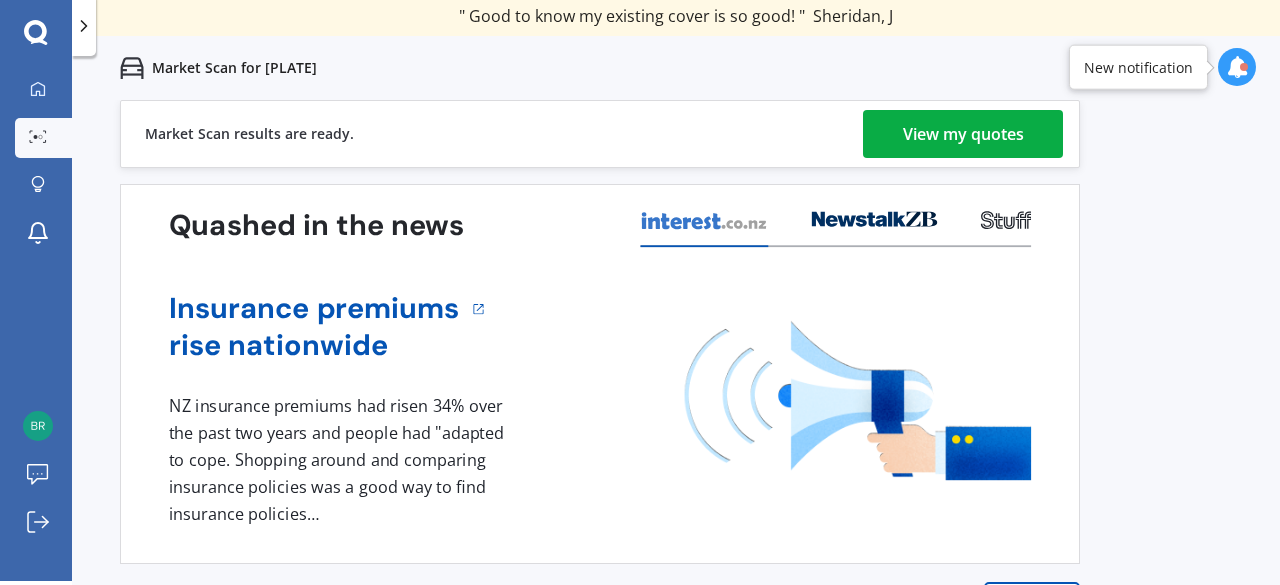 click on "View my quotes" at bounding box center (963, 134) 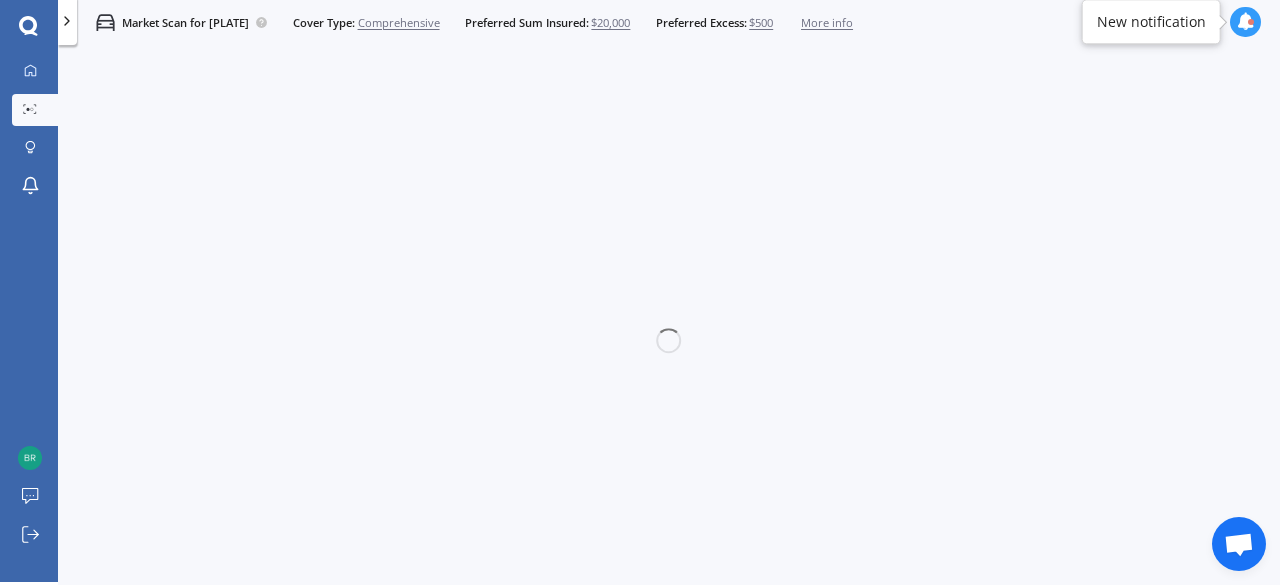 scroll, scrollTop: 4, scrollLeft: 0, axis: vertical 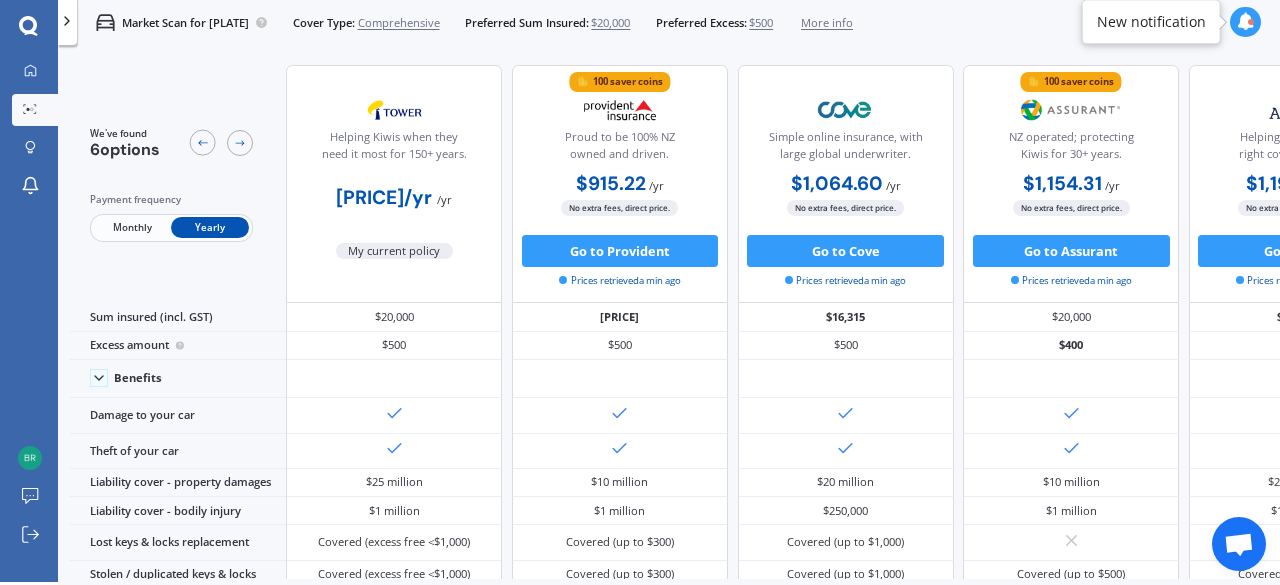 click on "Monthly" at bounding box center (132, 227) 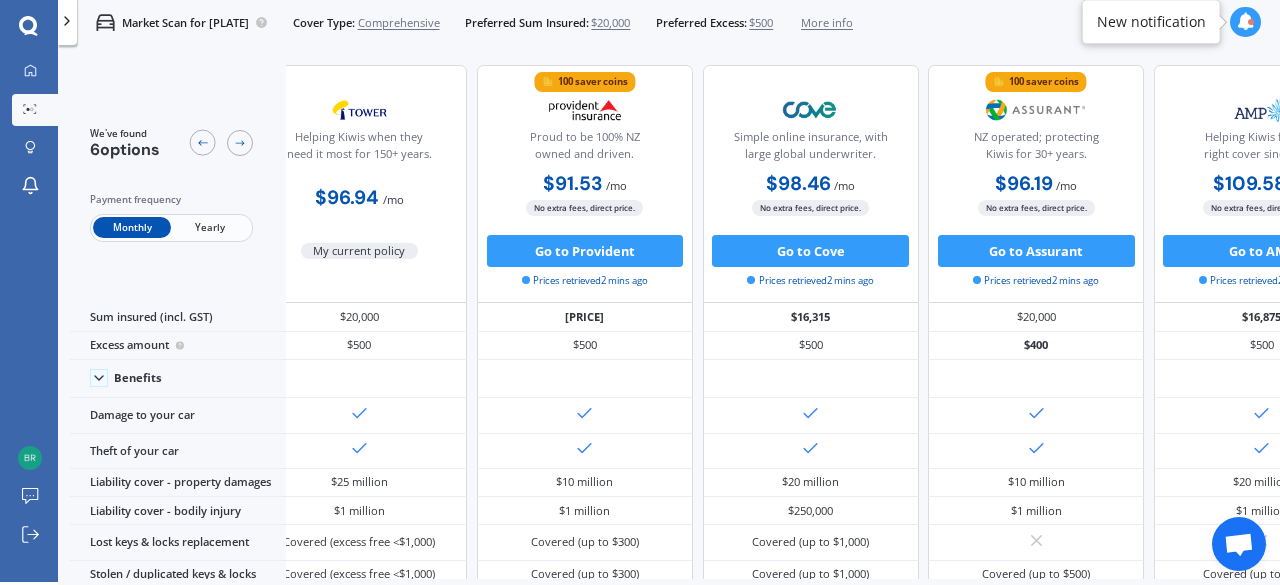 scroll, scrollTop: 0, scrollLeft: 56, axis: horizontal 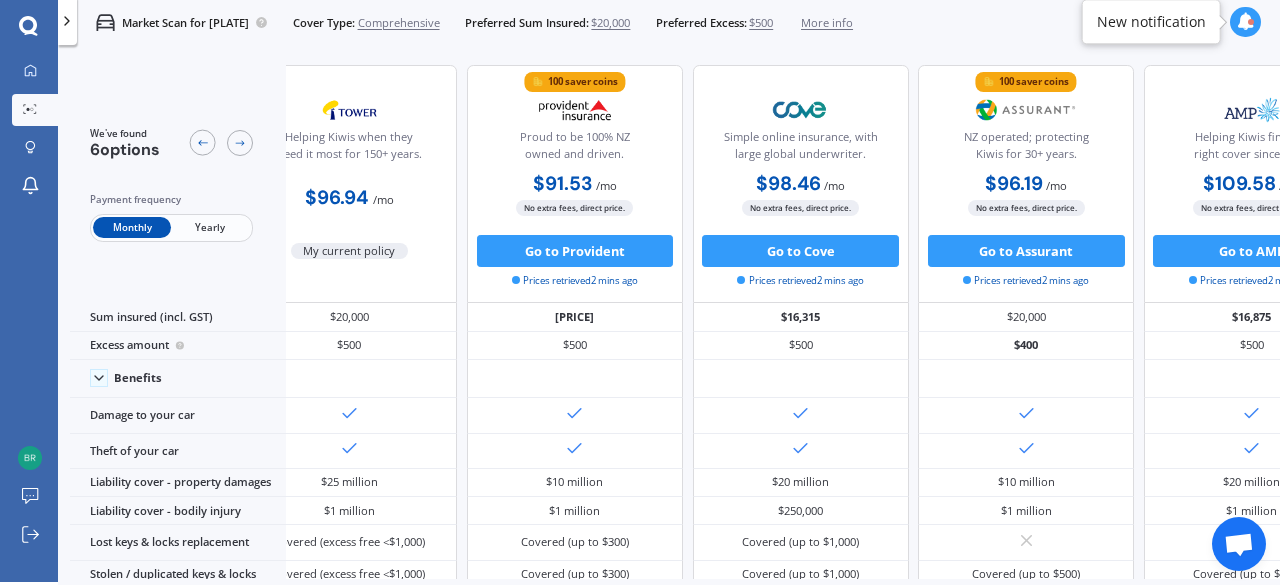 click on "Yearly" at bounding box center [210, 227] 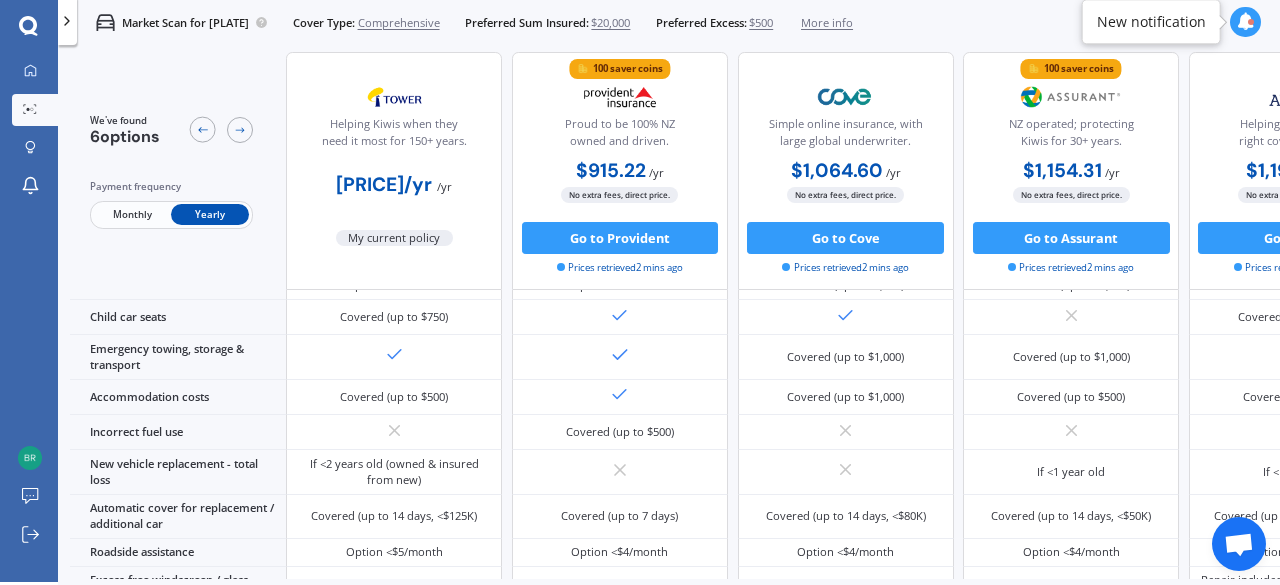 scroll, scrollTop: 0, scrollLeft: 0, axis: both 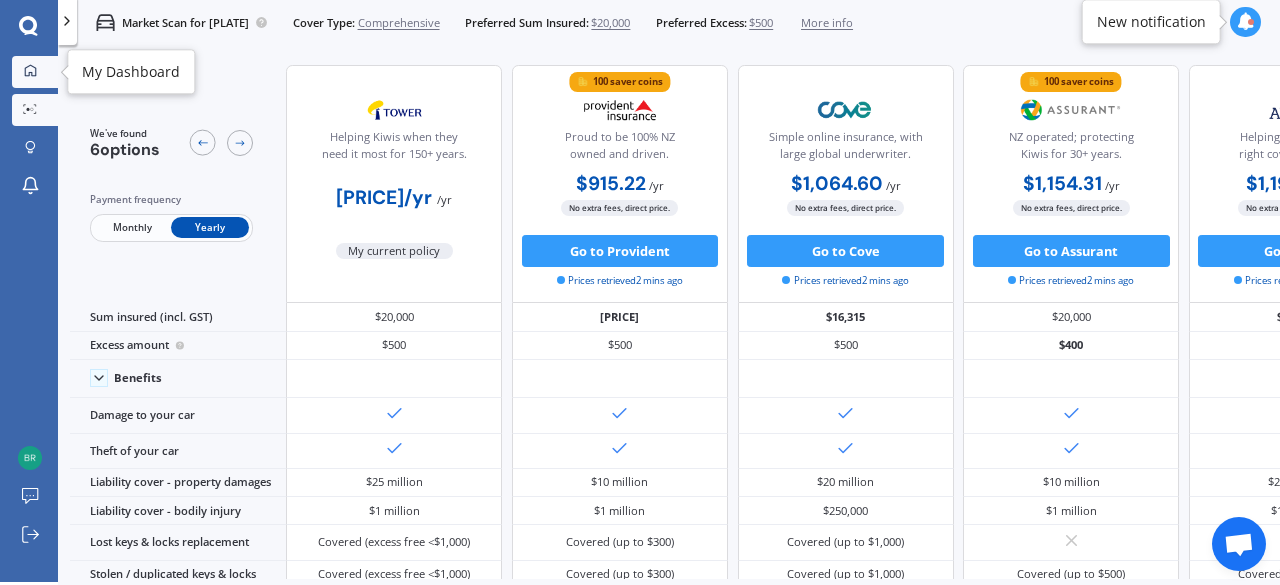 click at bounding box center (30, 71) 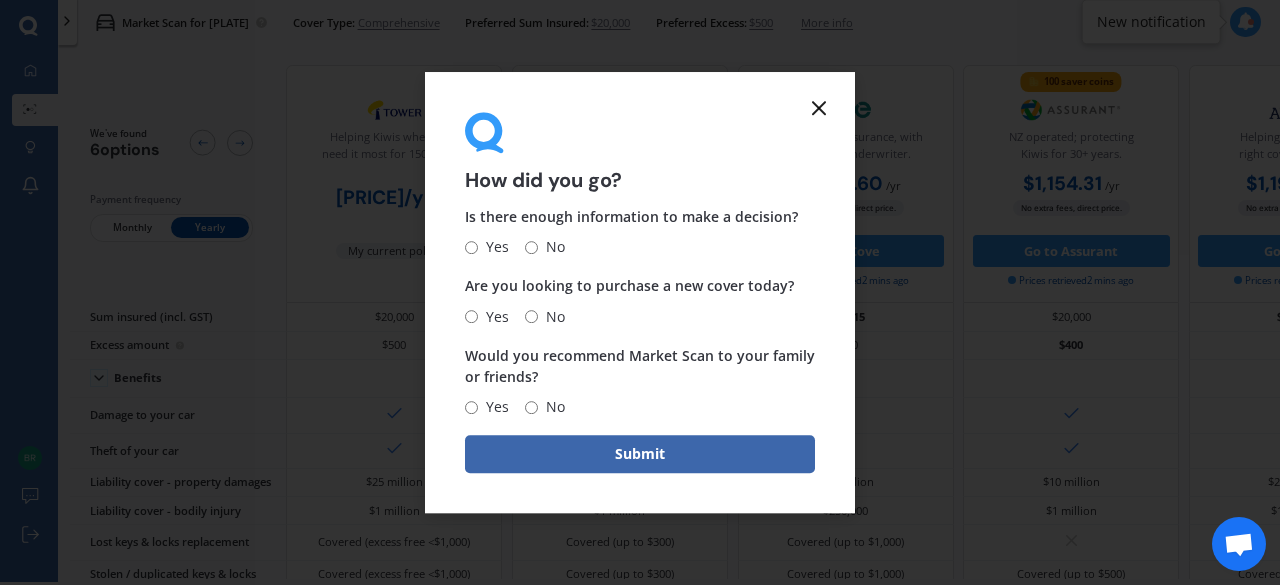 click on "Yes" at bounding box center (471, 247) 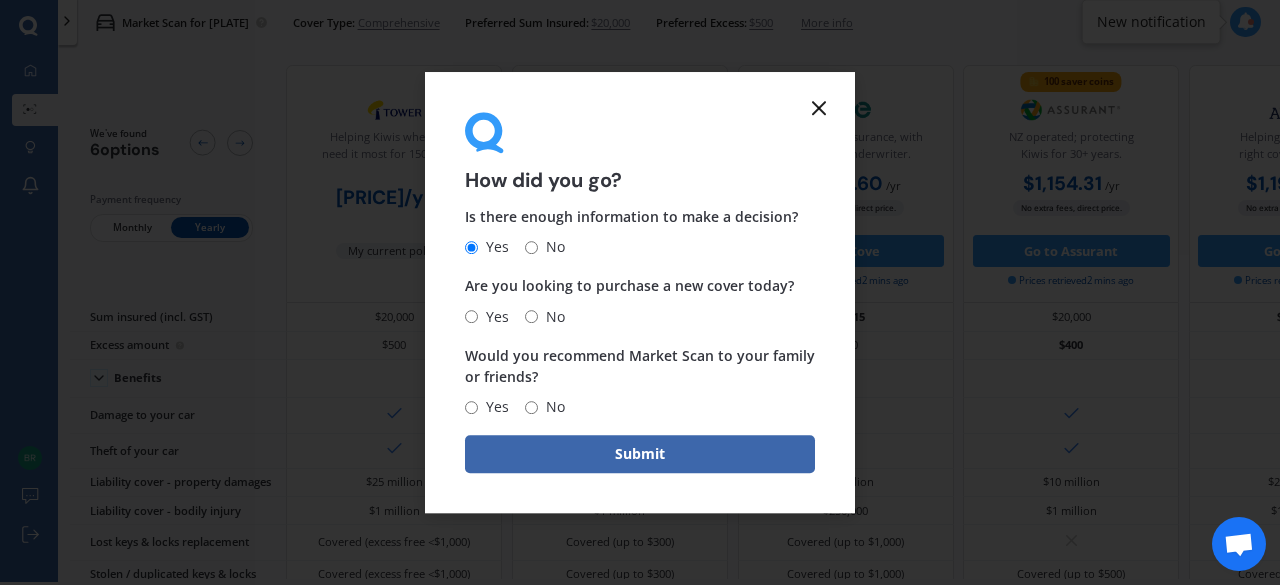 click on "No" at bounding box center [531, 316] 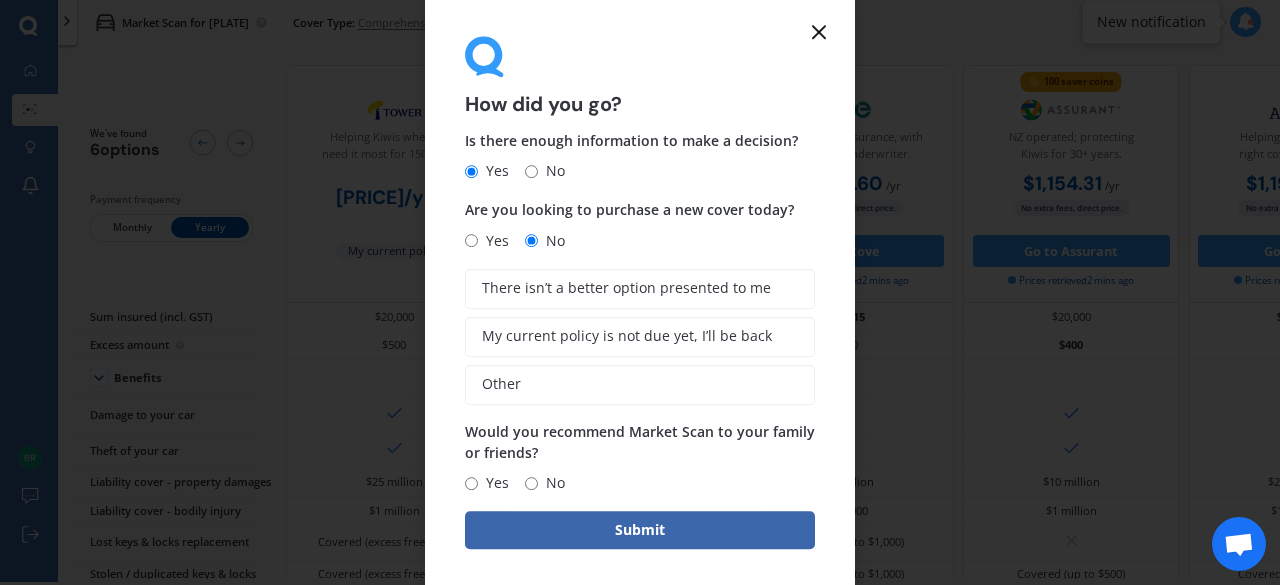 click on "Yes" at bounding box center (471, 483) 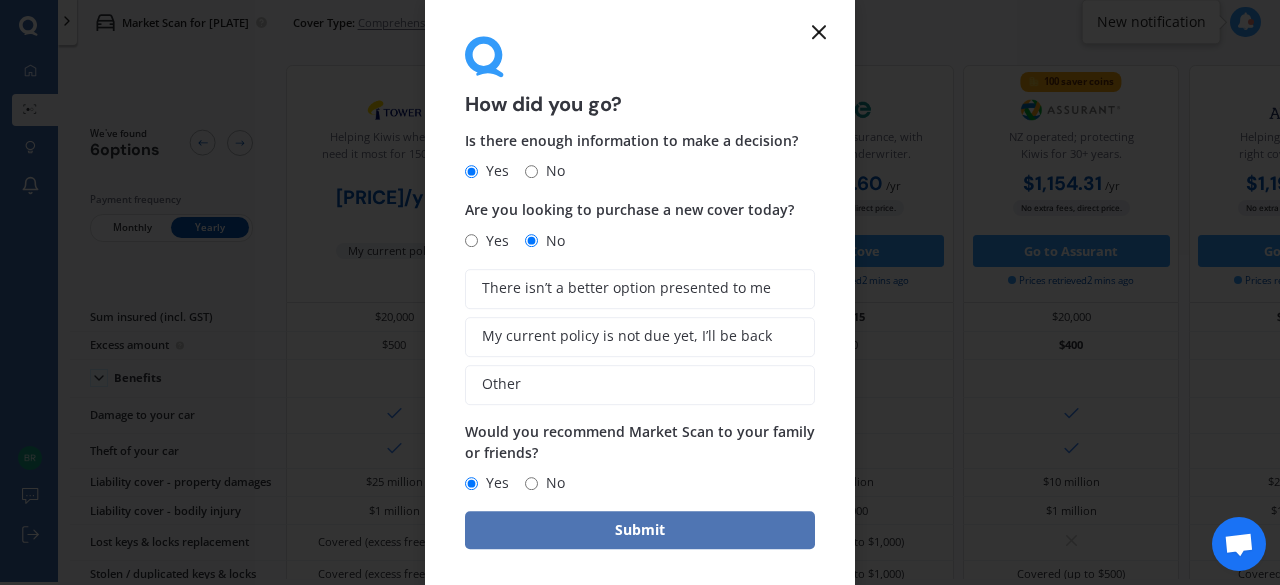 click on "Submit" at bounding box center (640, 530) 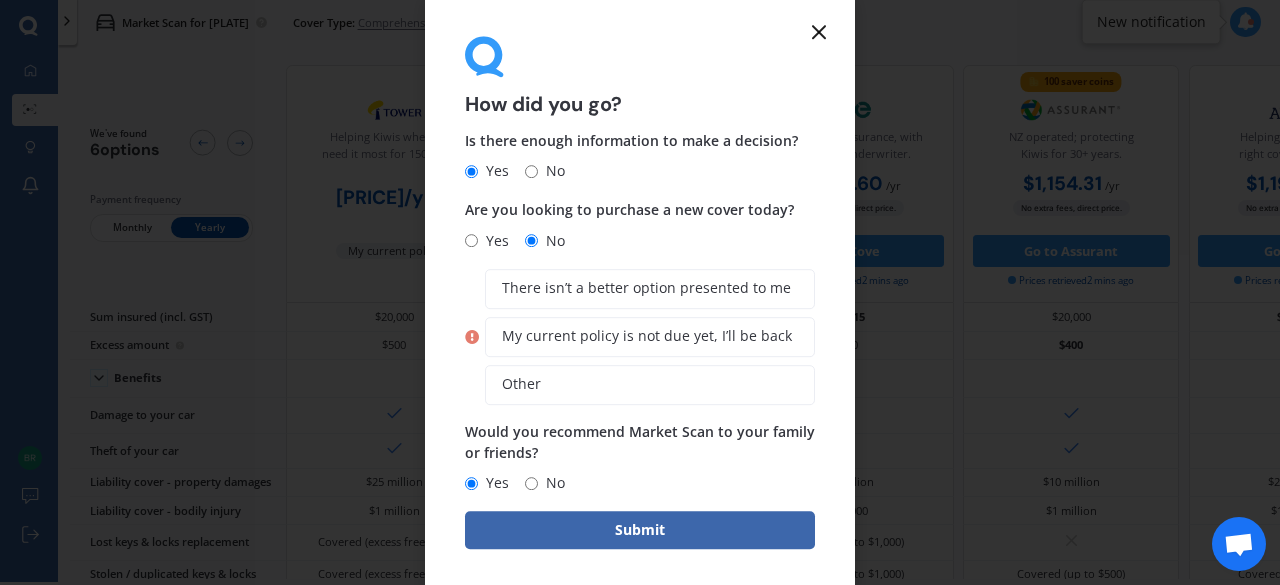 click on "There isn’t a better option presented to me My current policy is not due yet, I’ll be back Other" at bounding box center [640, 337] 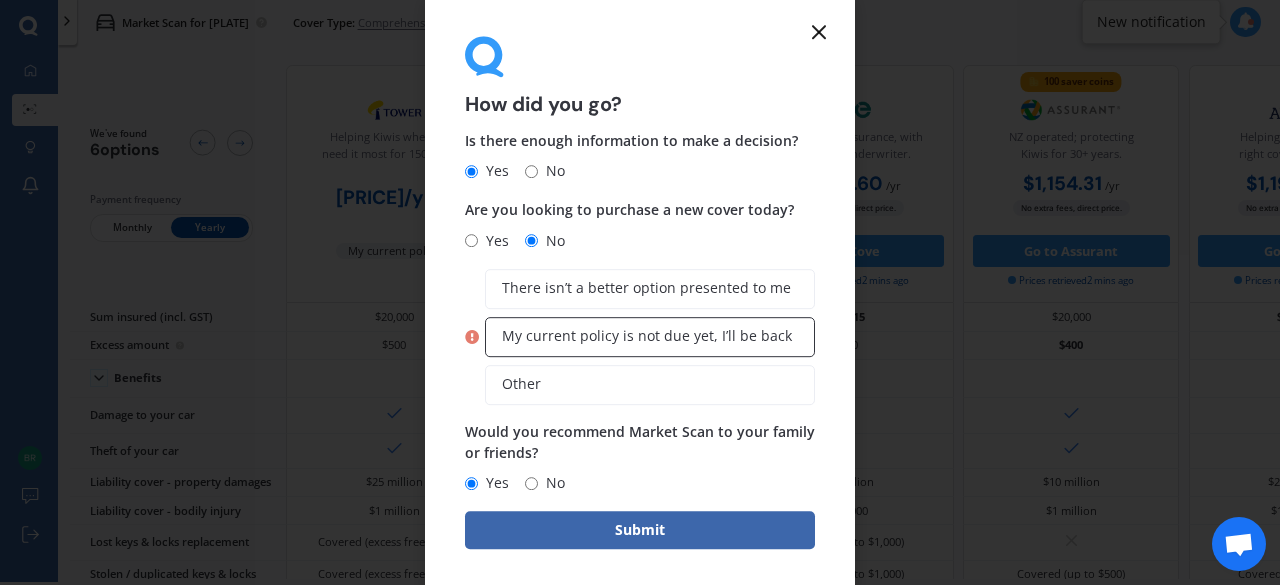 click on "My current policy is not due yet, I’ll be back" at bounding box center [647, 336] 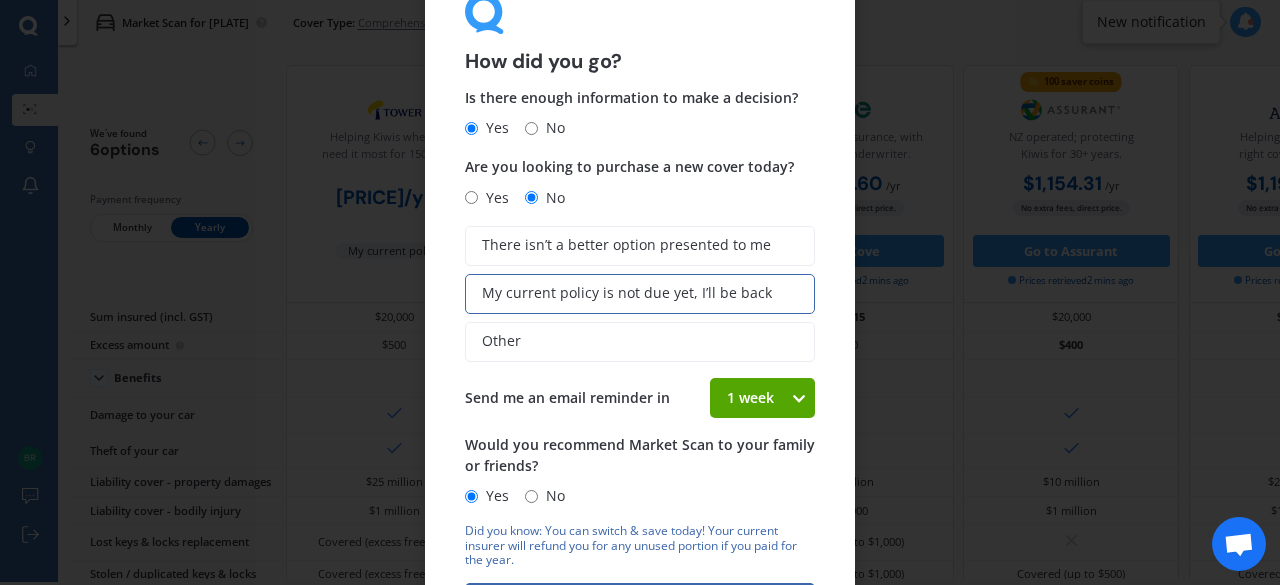 scroll, scrollTop: 30, scrollLeft: 0, axis: vertical 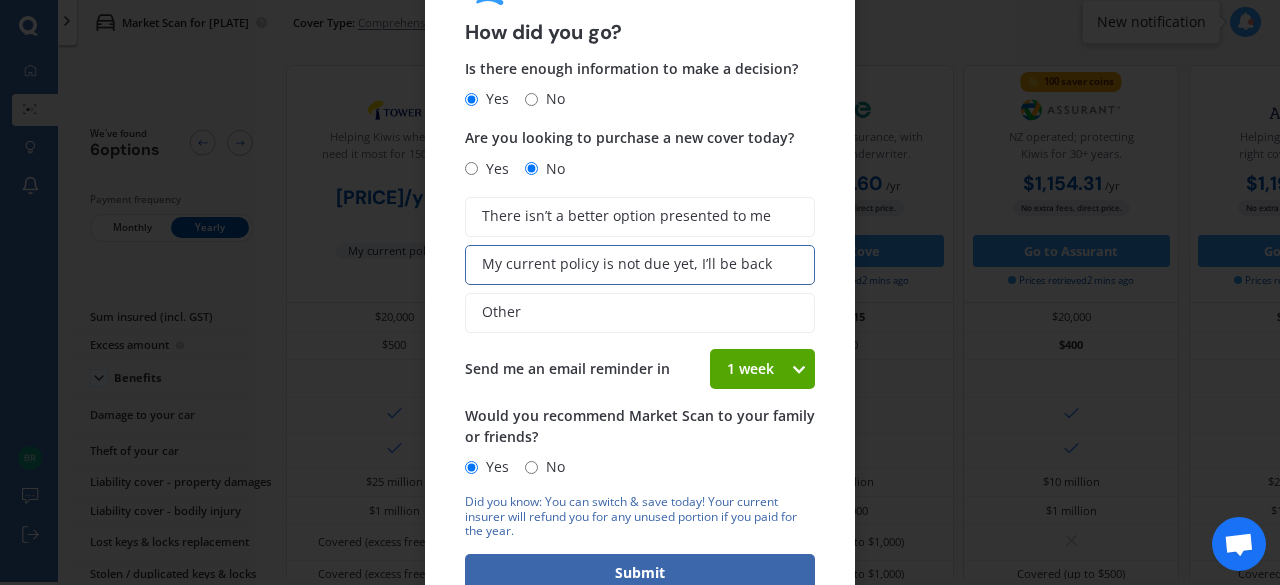 click on "1 week" at bounding box center (750, 369) 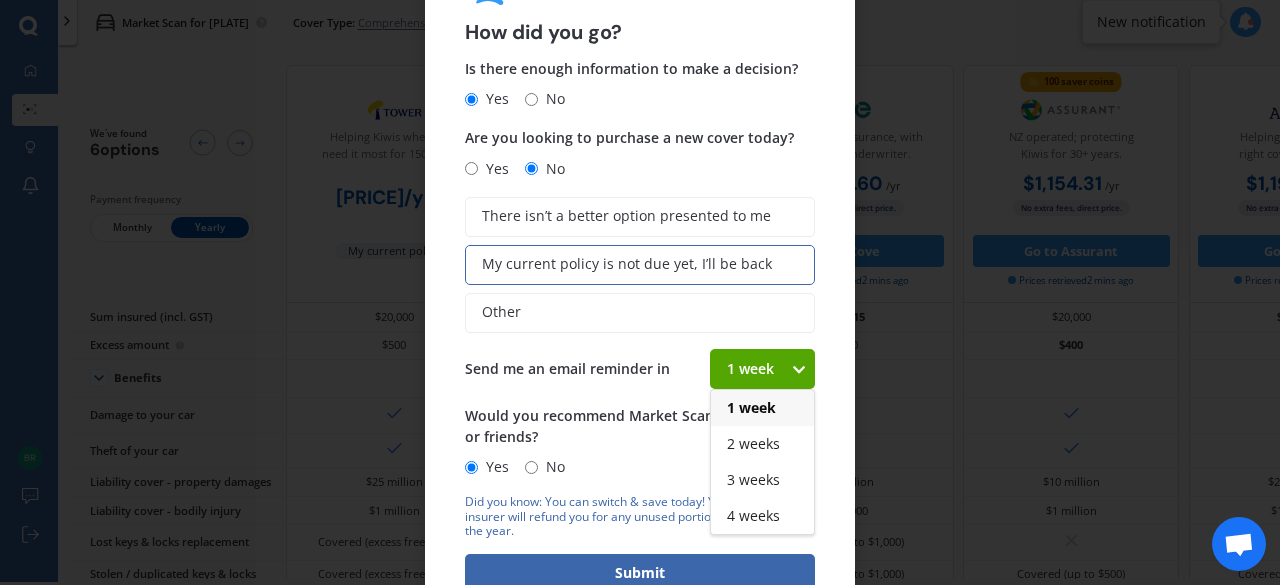 click on "1 week" at bounding box center (750, 369) 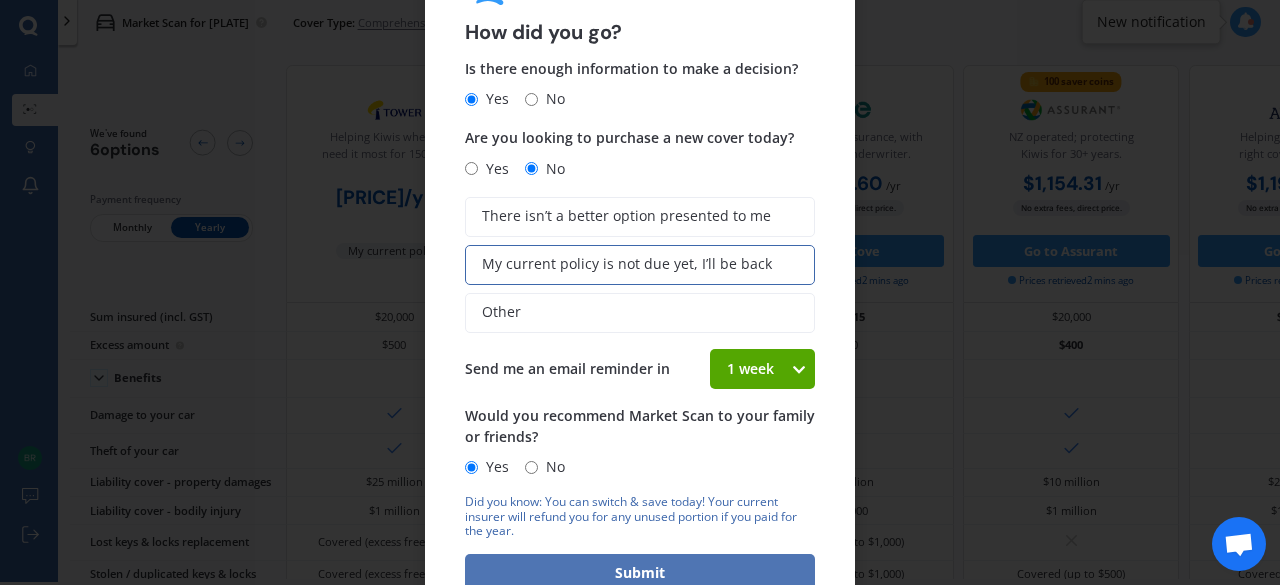 click on "Submit" at bounding box center (640, 573) 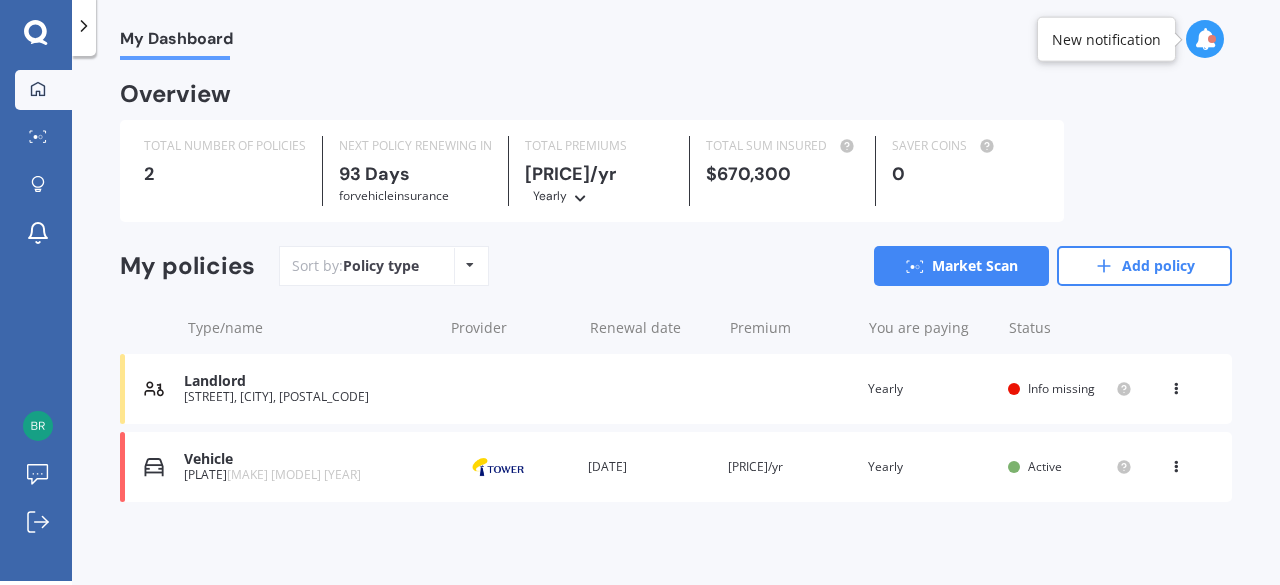 scroll, scrollTop: 4, scrollLeft: 0, axis: vertical 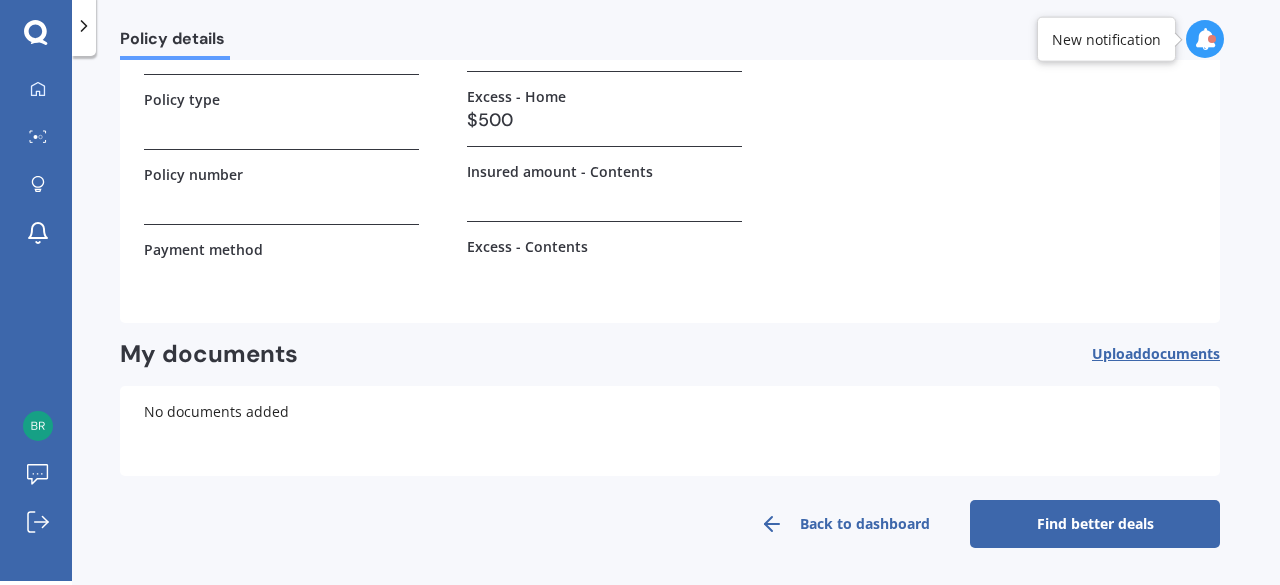 click on "Upload  documents" at bounding box center (1156, 354) 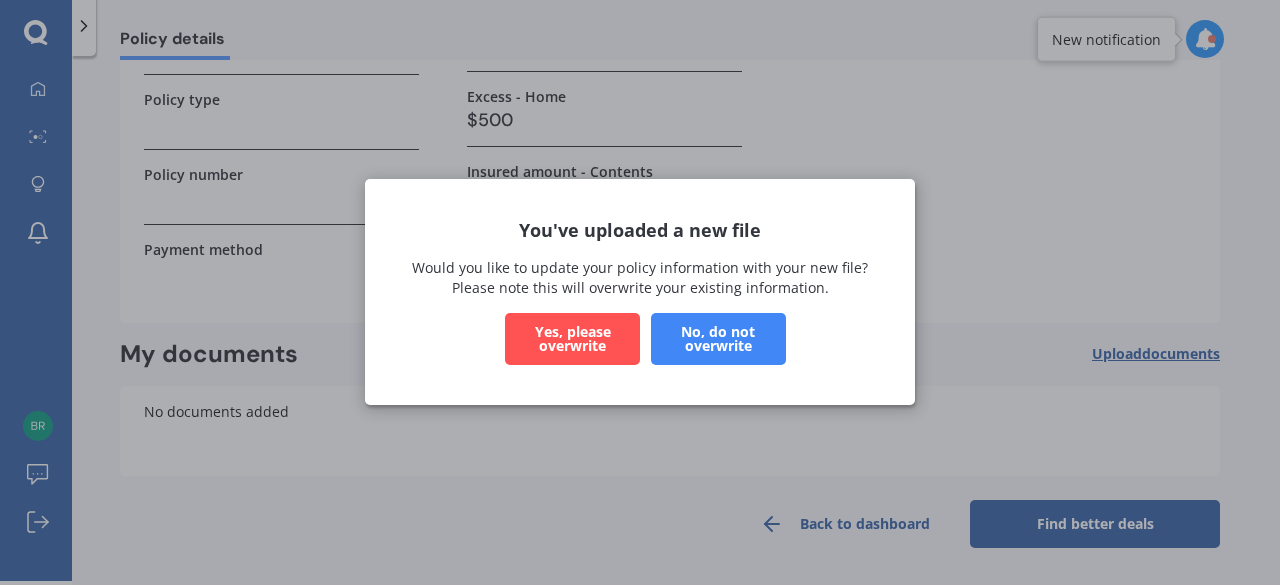 click on "Yes, please overwrite" at bounding box center [572, 340] 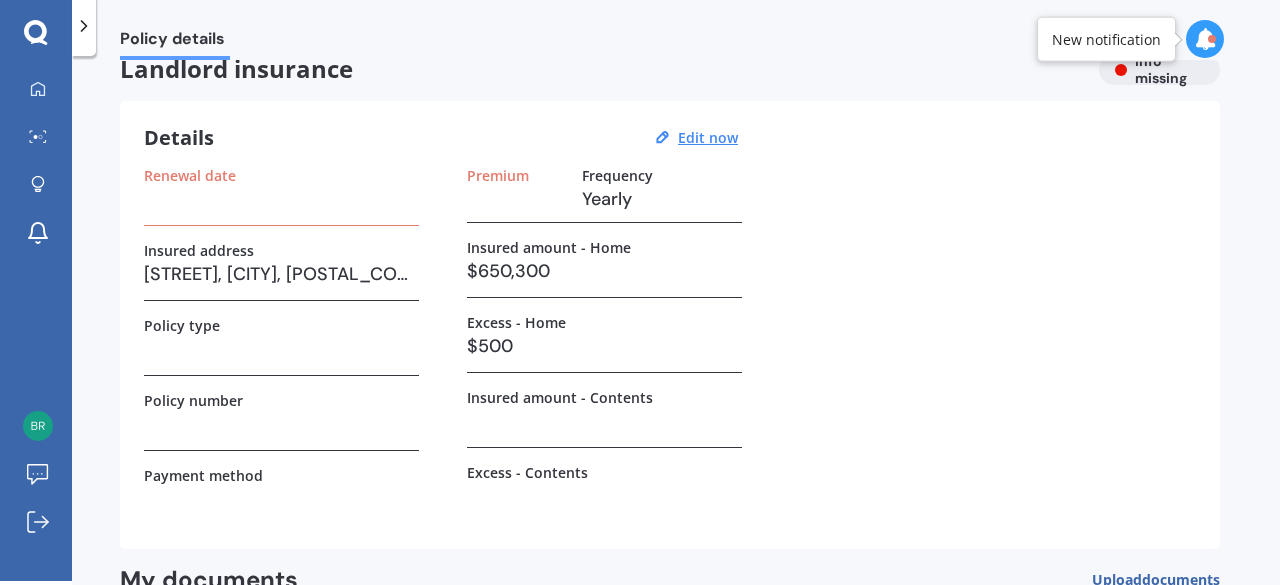 scroll, scrollTop: 256, scrollLeft: 0, axis: vertical 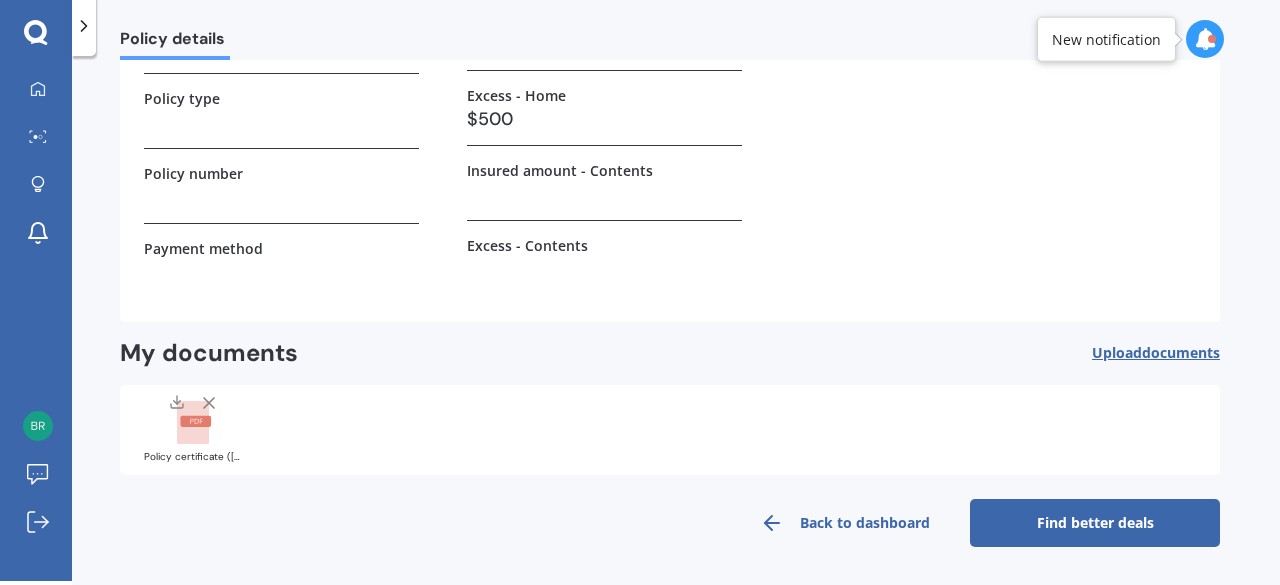 click 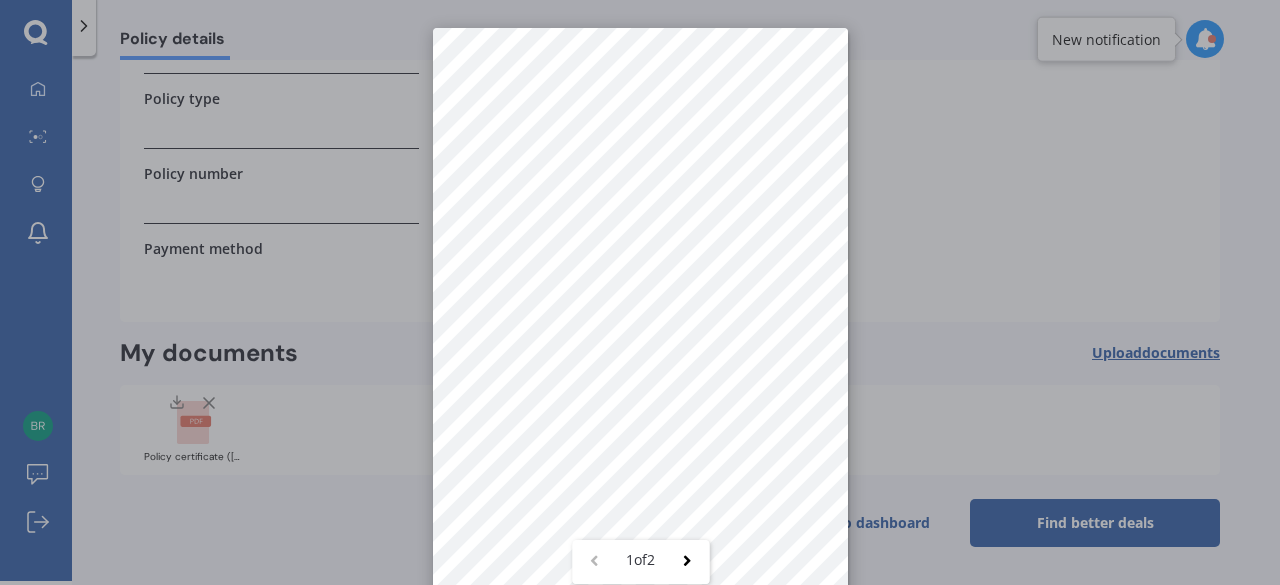 click on "1  of  2" at bounding box center (640, 292) 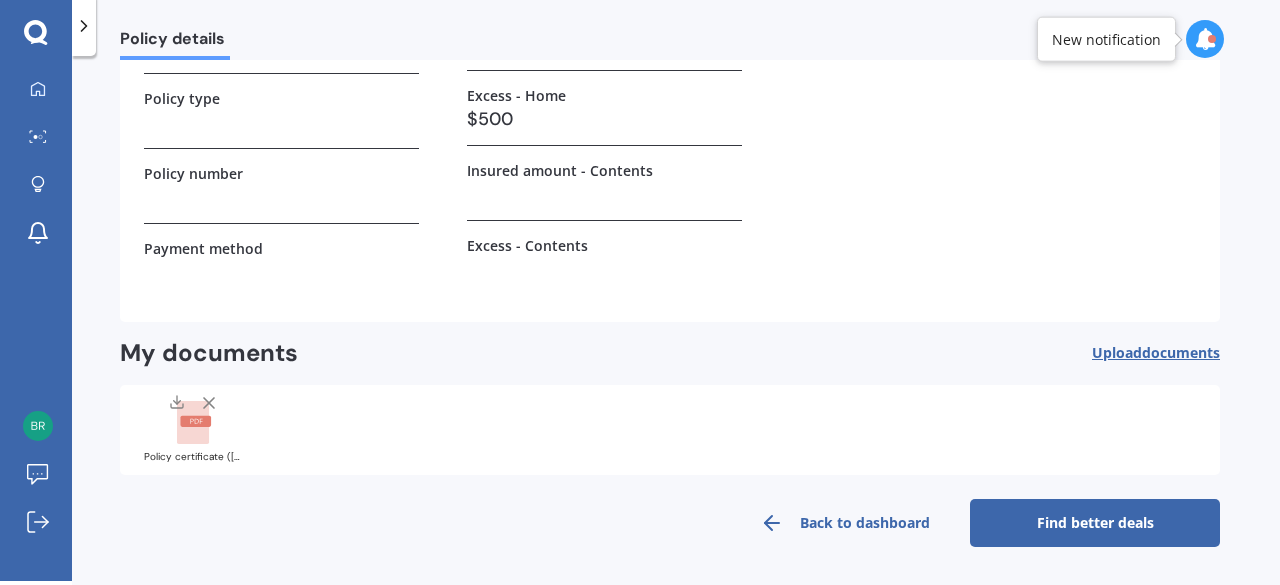 click on "$500" at bounding box center [604, 119] 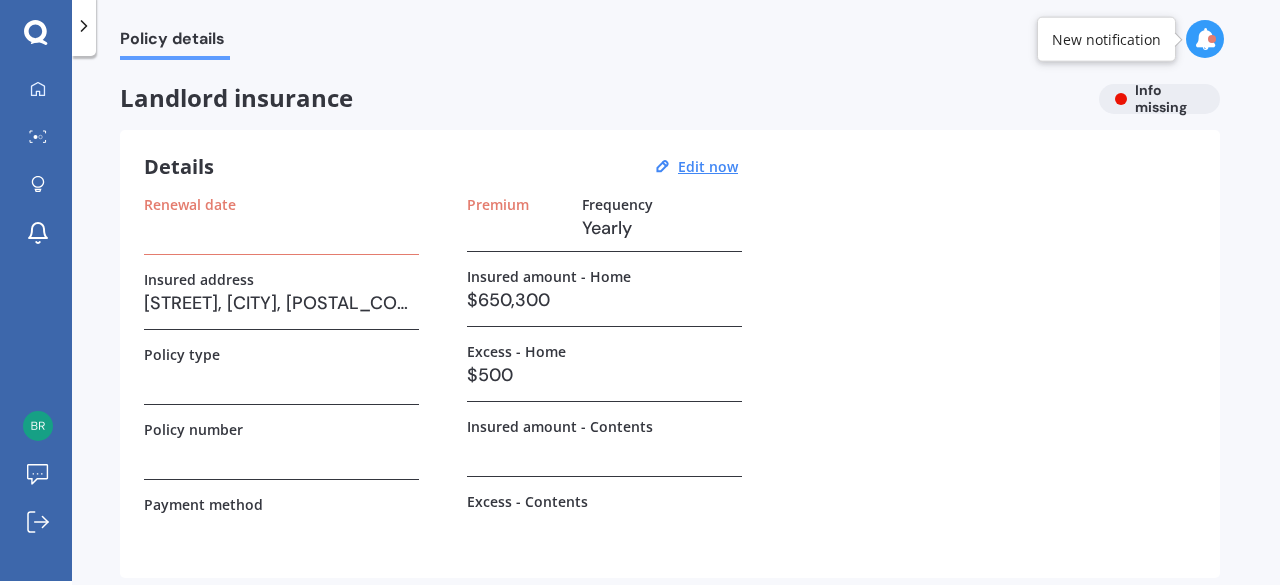 scroll, scrollTop: 1, scrollLeft: 0, axis: vertical 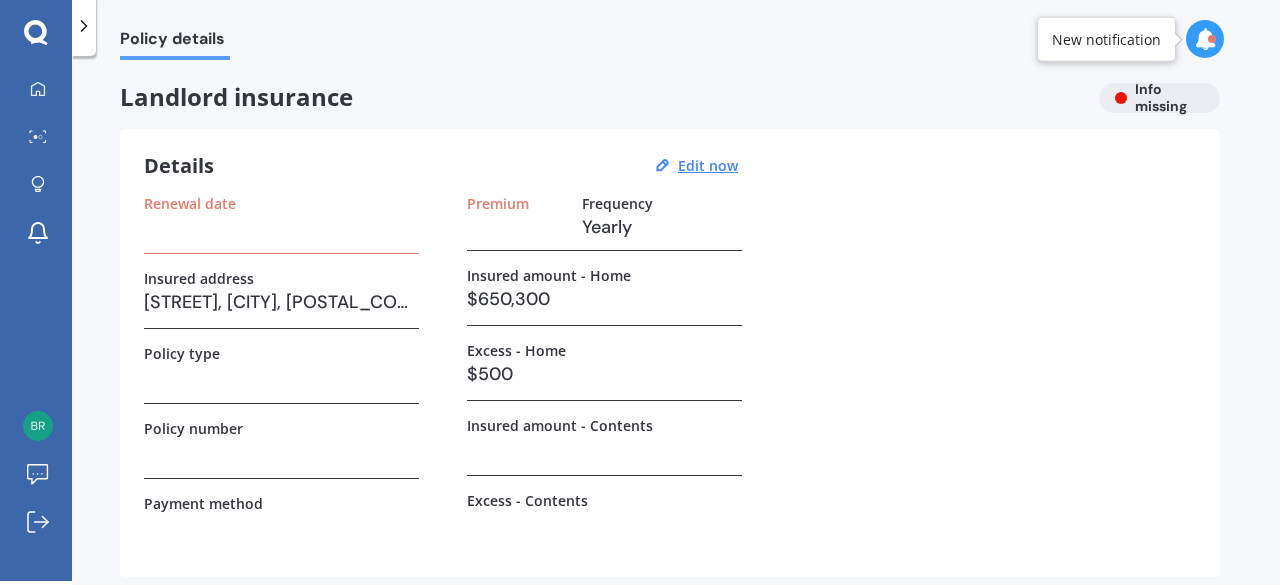 click at bounding box center [281, 227] 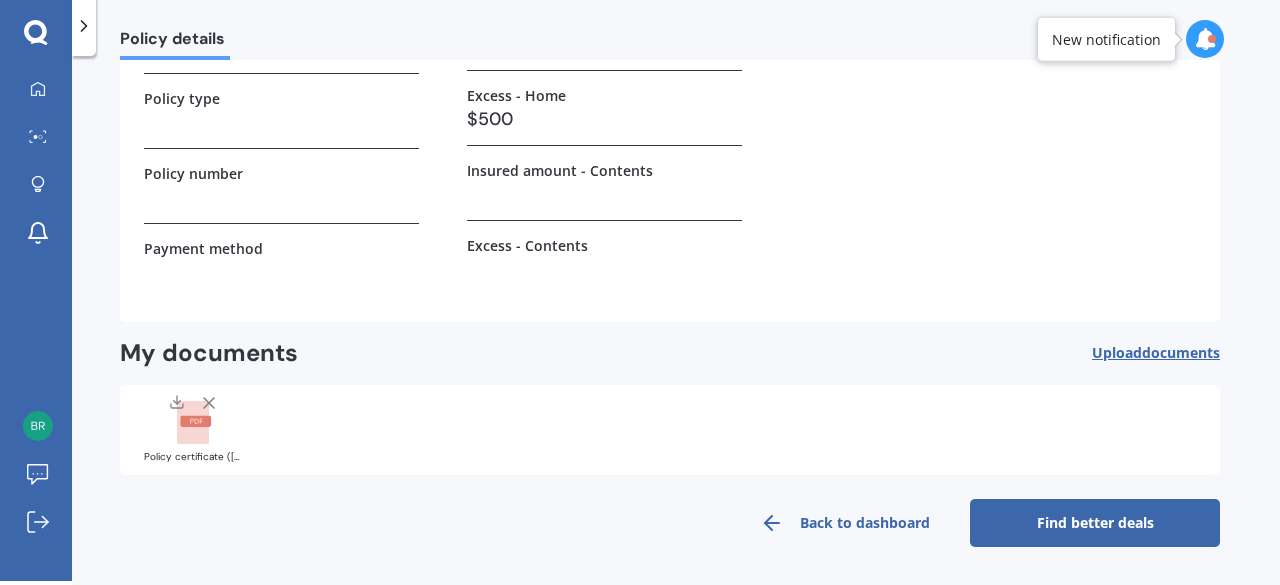 click on "Find better deals" at bounding box center (1095, 523) 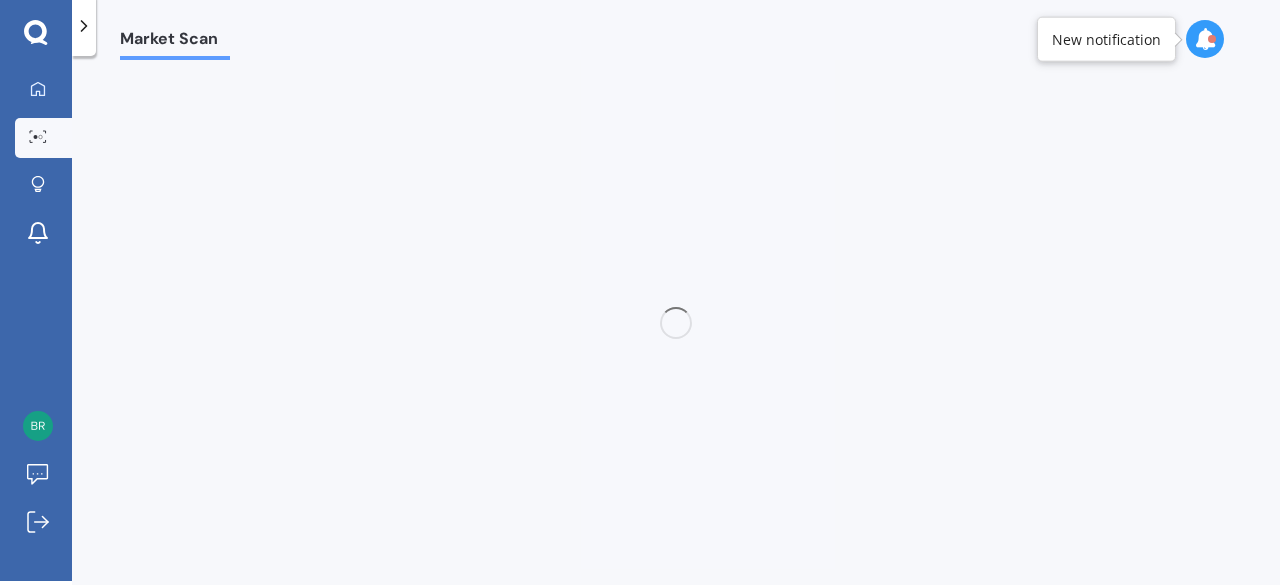 scroll, scrollTop: 0, scrollLeft: 0, axis: both 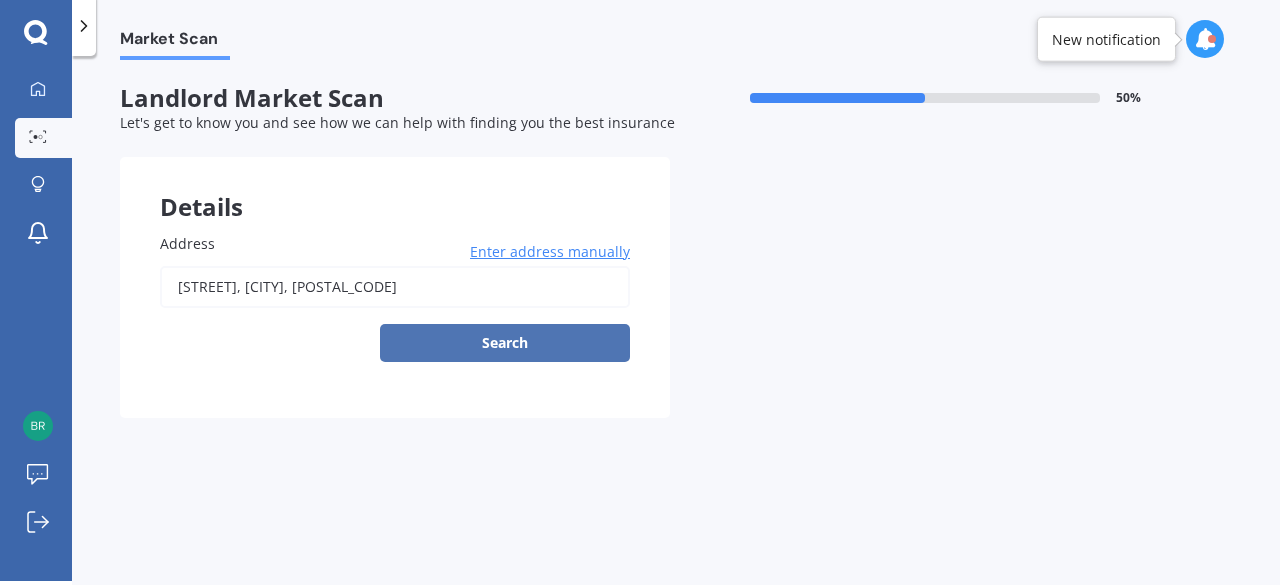 click on "Search" at bounding box center [505, 343] 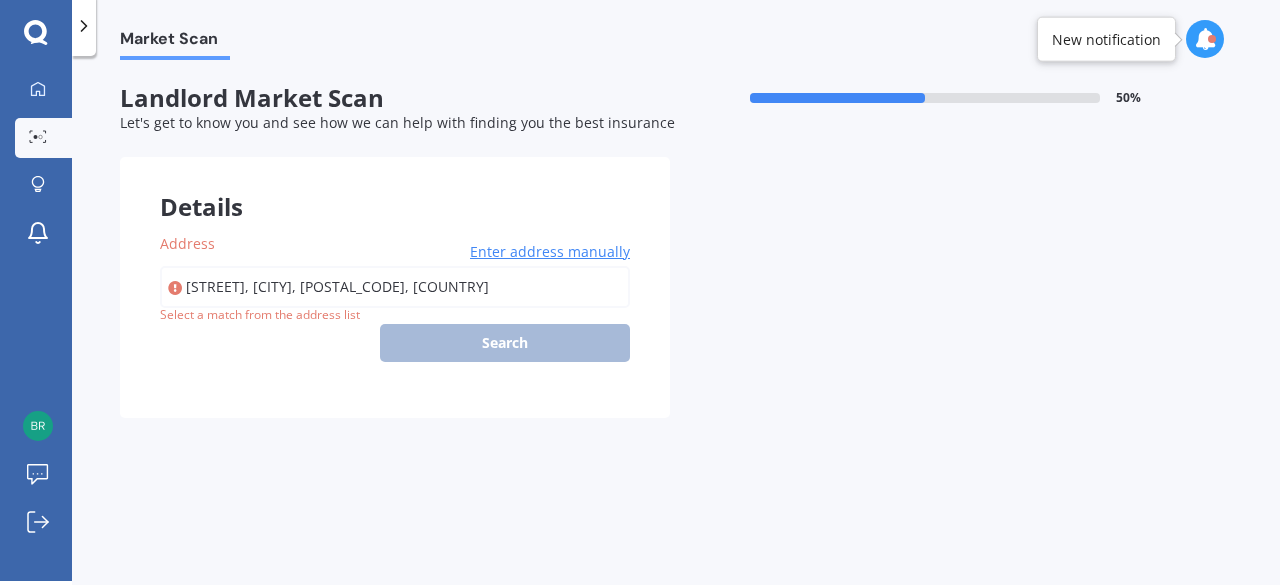 type on "[STREET], [CITY], [POSTAL_CODE]" 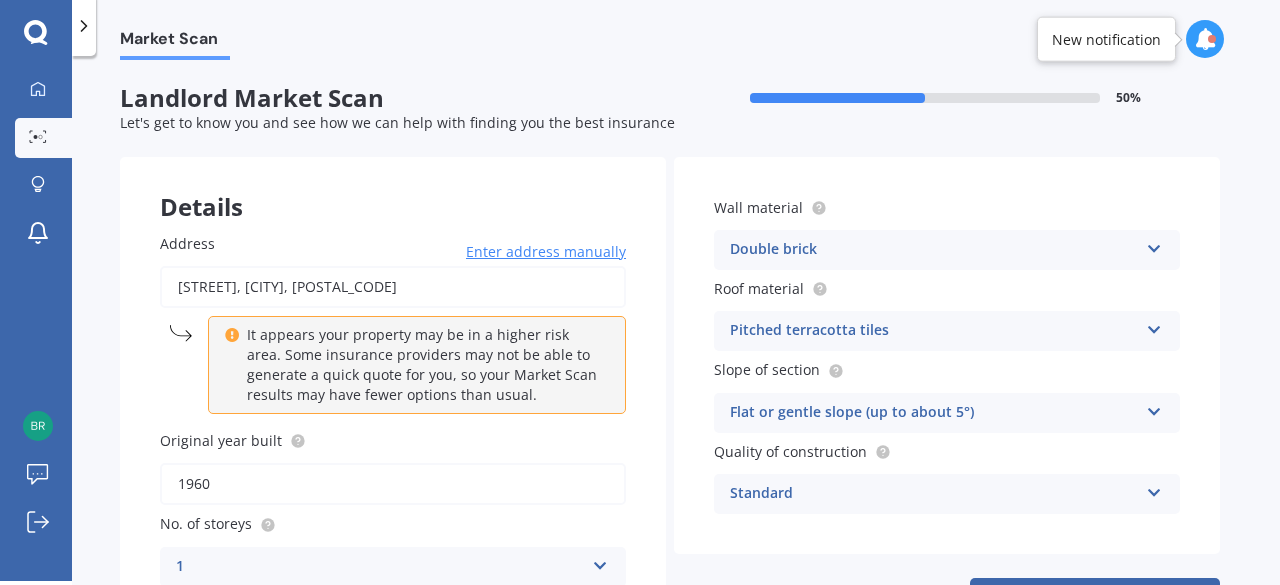 scroll, scrollTop: 262, scrollLeft: 0, axis: vertical 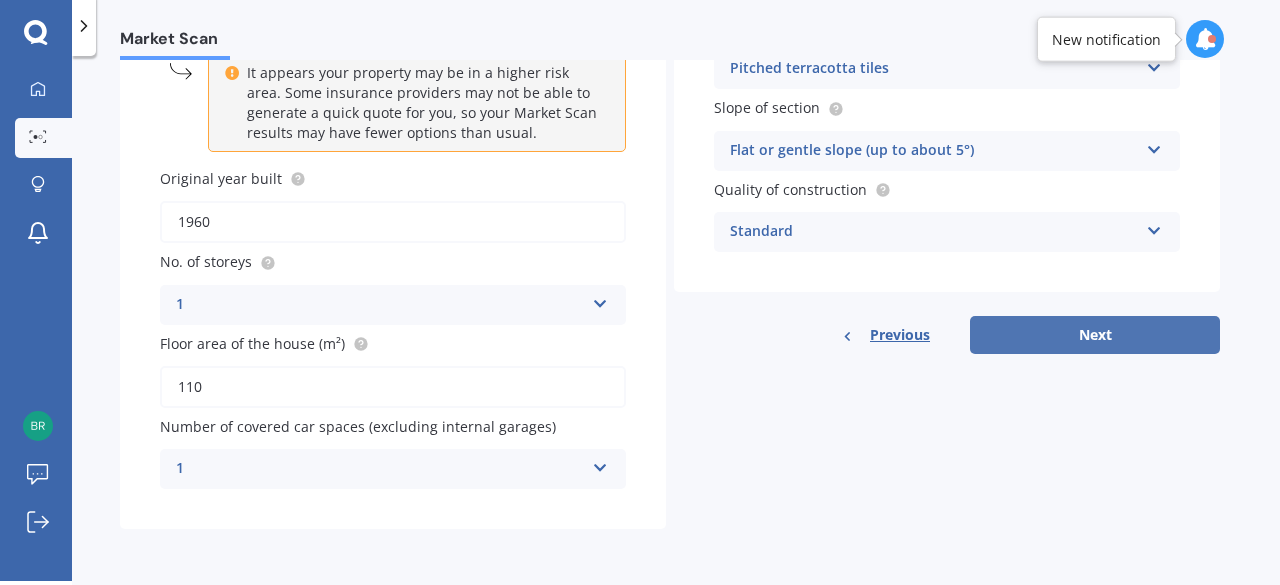 click on "Next" at bounding box center [1095, 335] 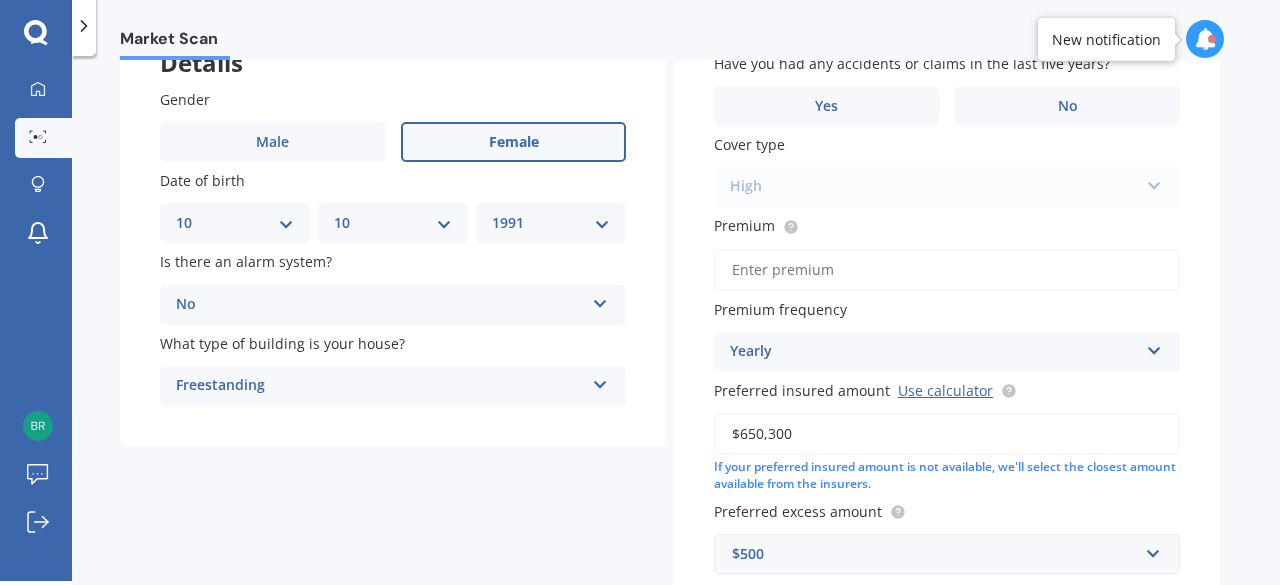 scroll, scrollTop: 0, scrollLeft: 0, axis: both 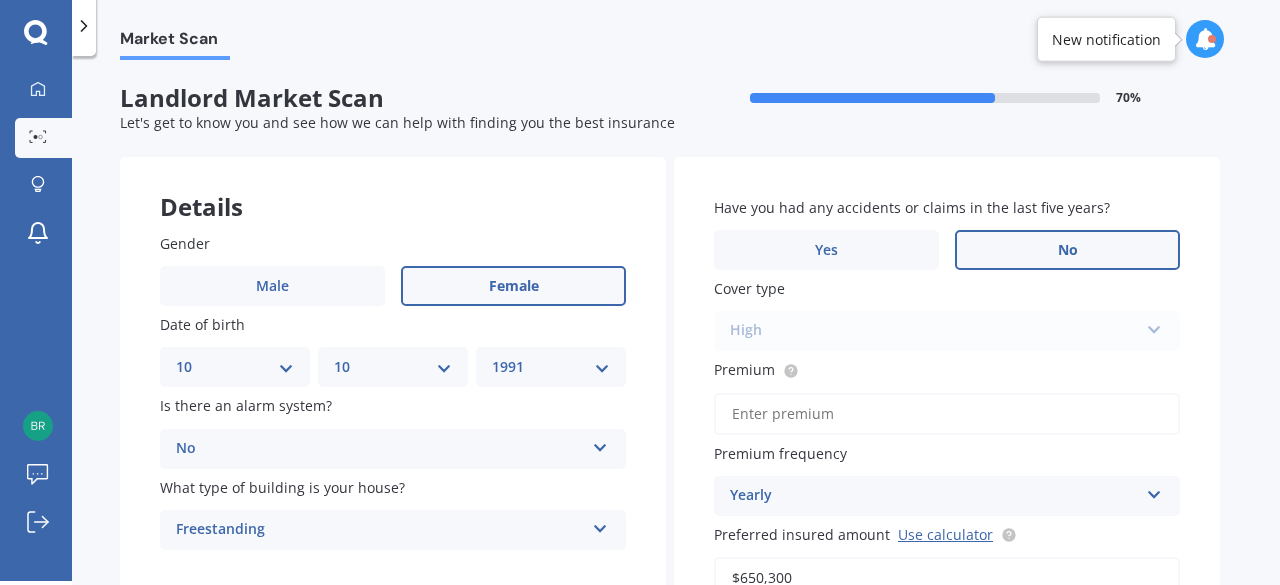 click on "No" at bounding box center (1067, 250) 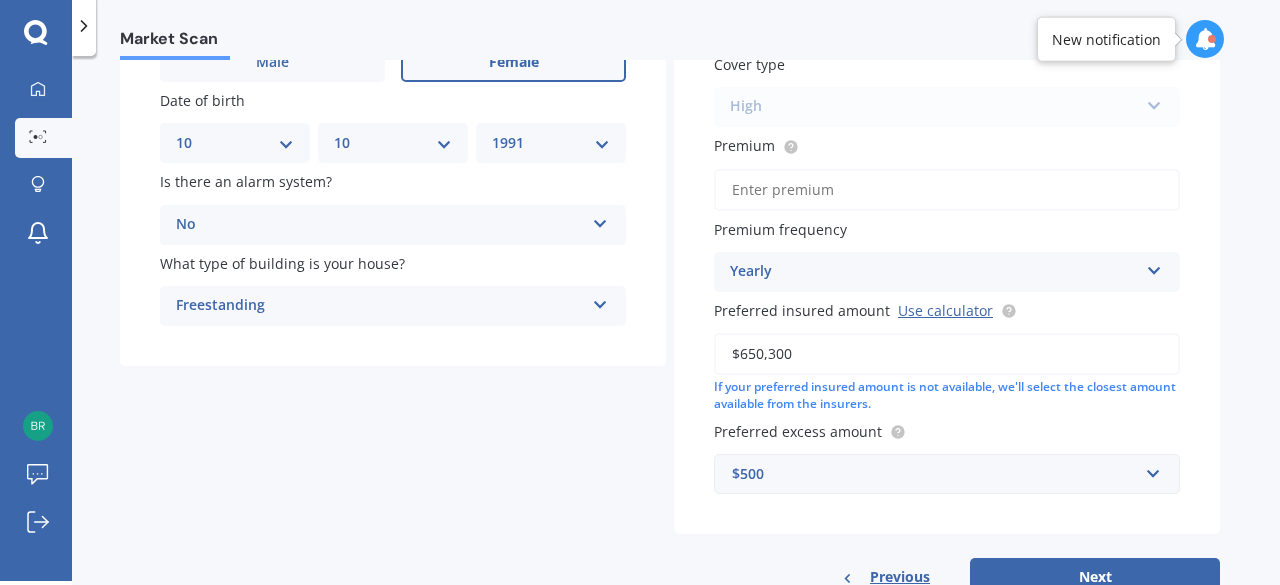 scroll, scrollTop: 196, scrollLeft: 0, axis: vertical 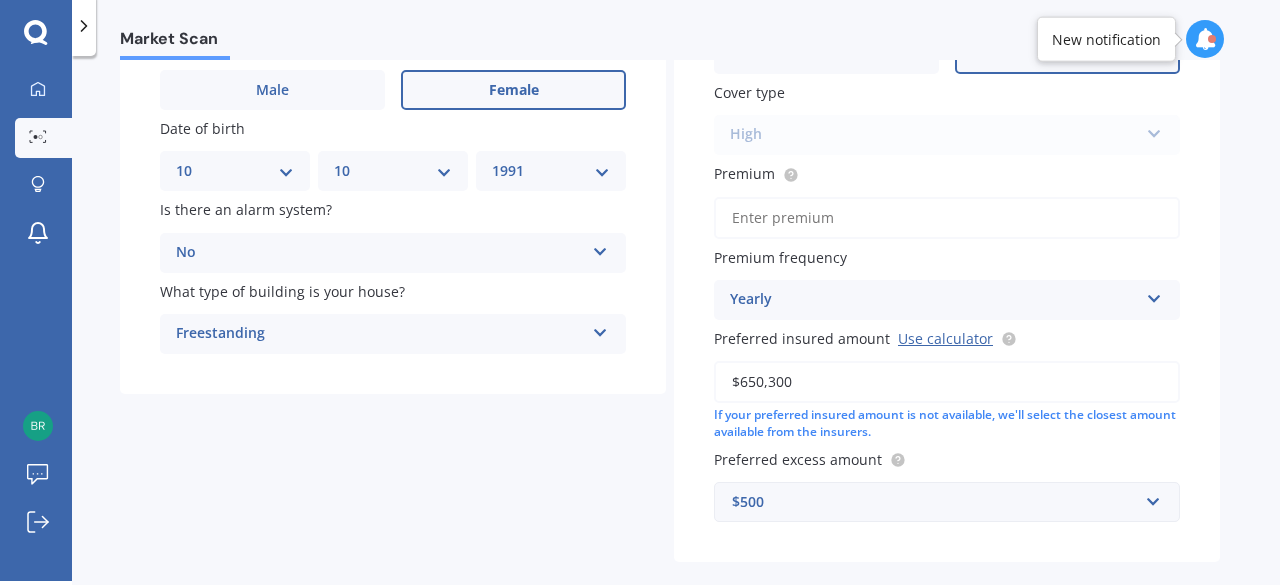 click on "Premium" at bounding box center (947, 218) 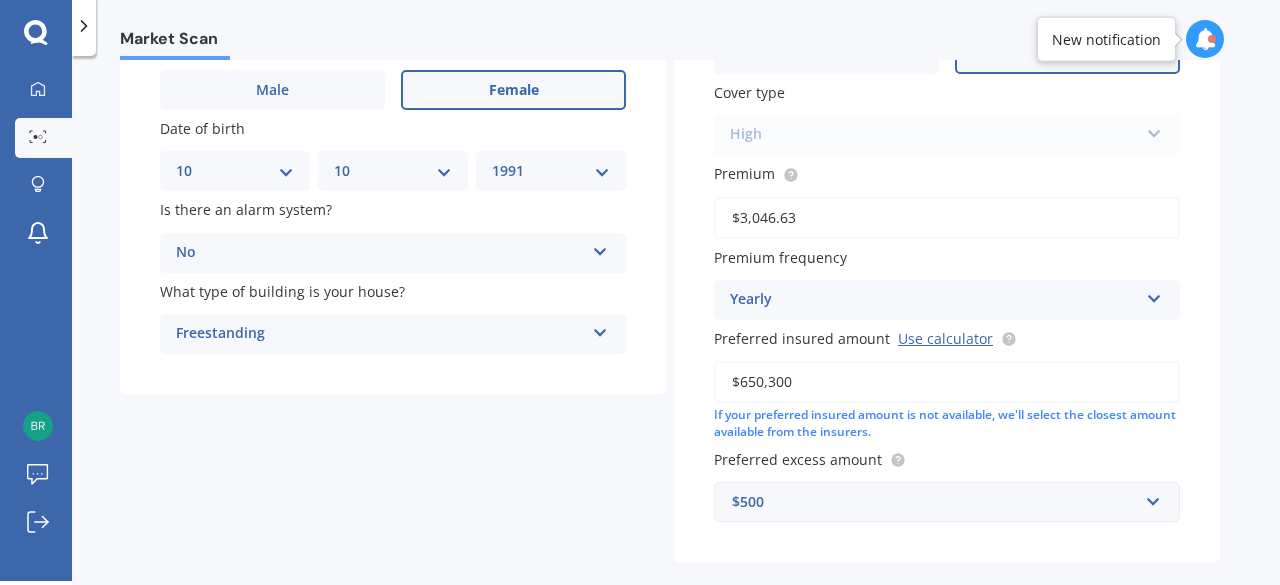 type on "$3,046.63" 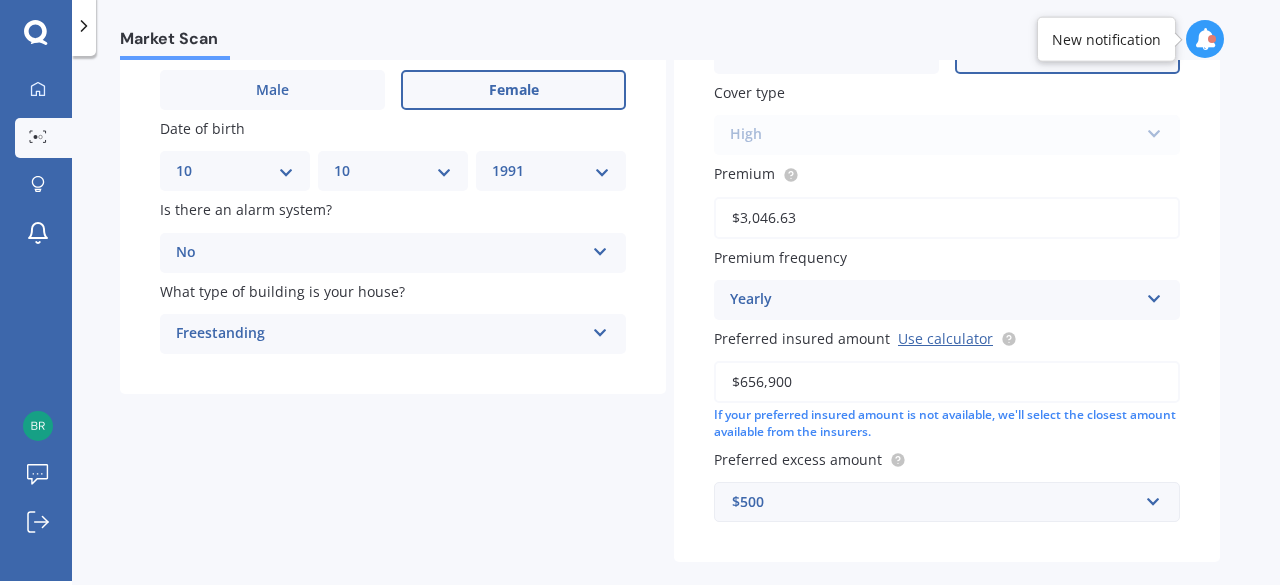 type on "$656,900" 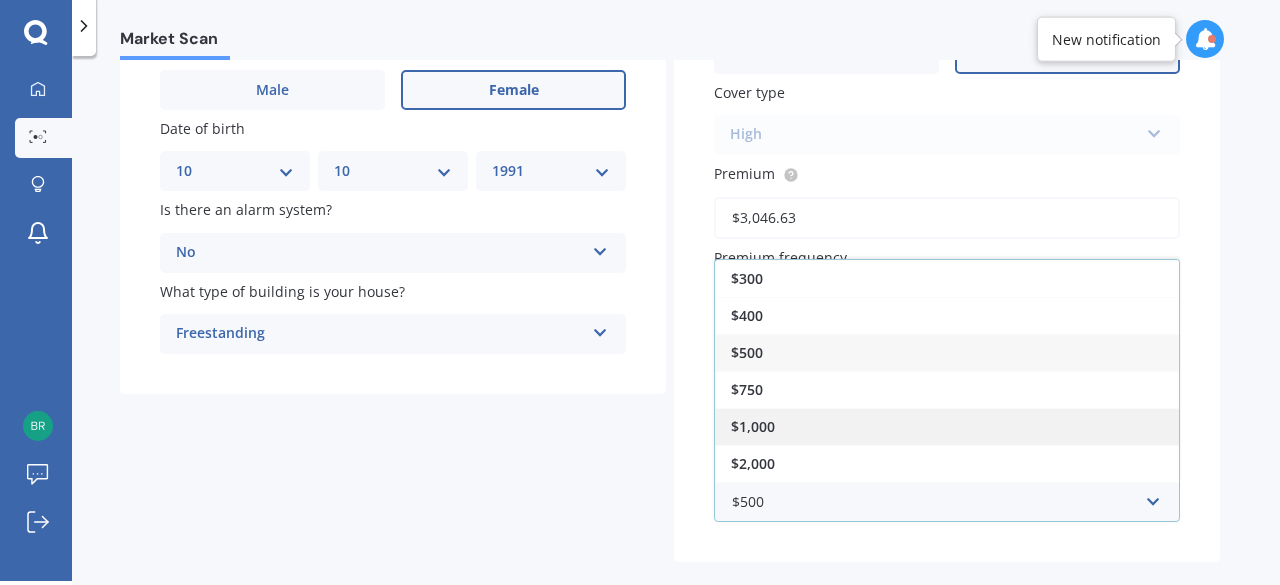 click on "$1,000" at bounding box center [947, 426] 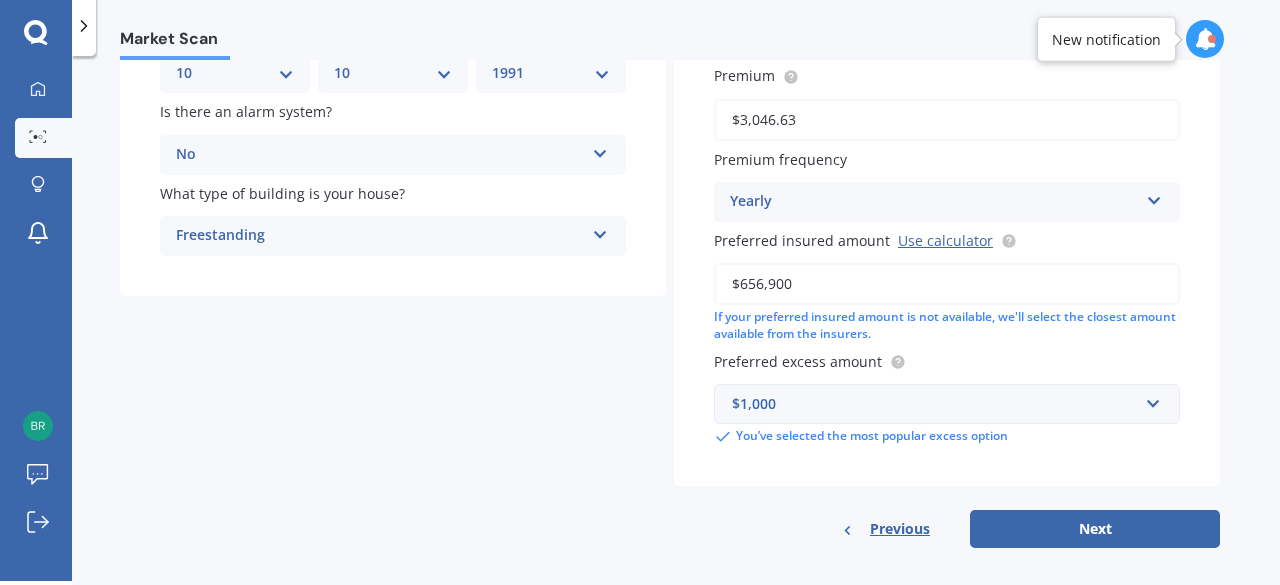 scroll, scrollTop: 314, scrollLeft: 0, axis: vertical 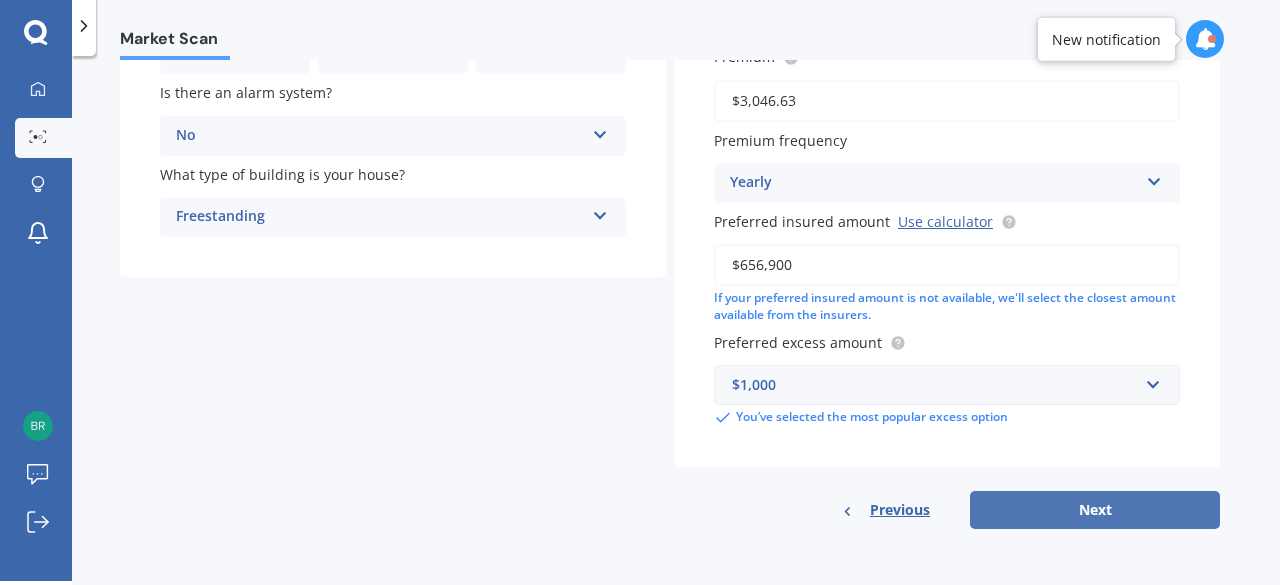 click on "Next" at bounding box center [1095, 510] 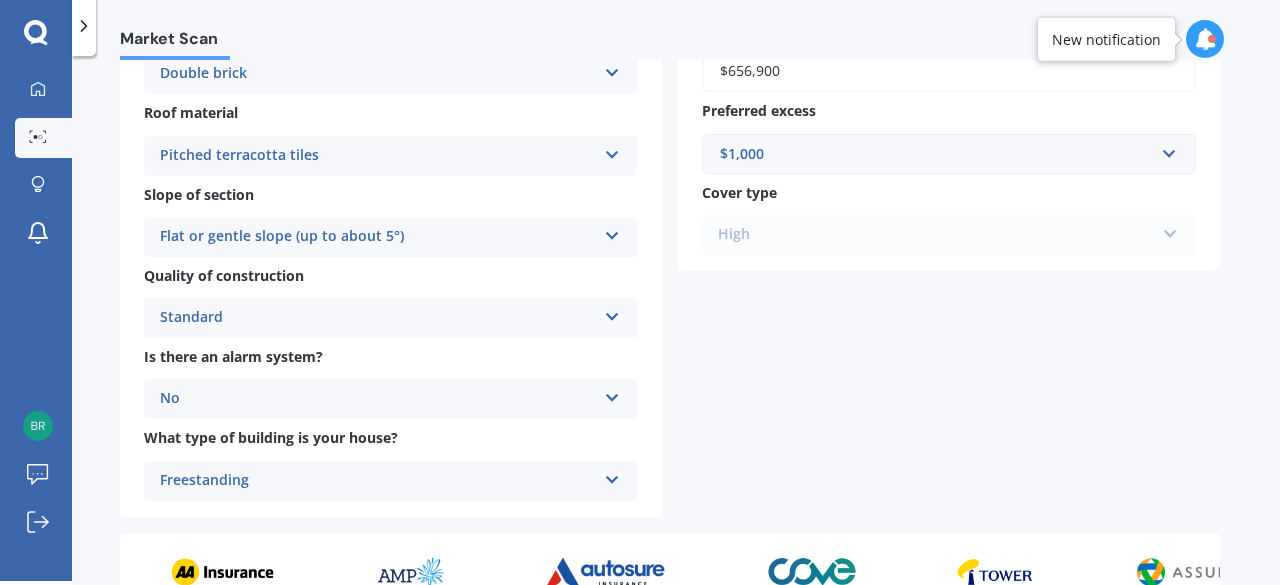 scroll, scrollTop: 858, scrollLeft: 0, axis: vertical 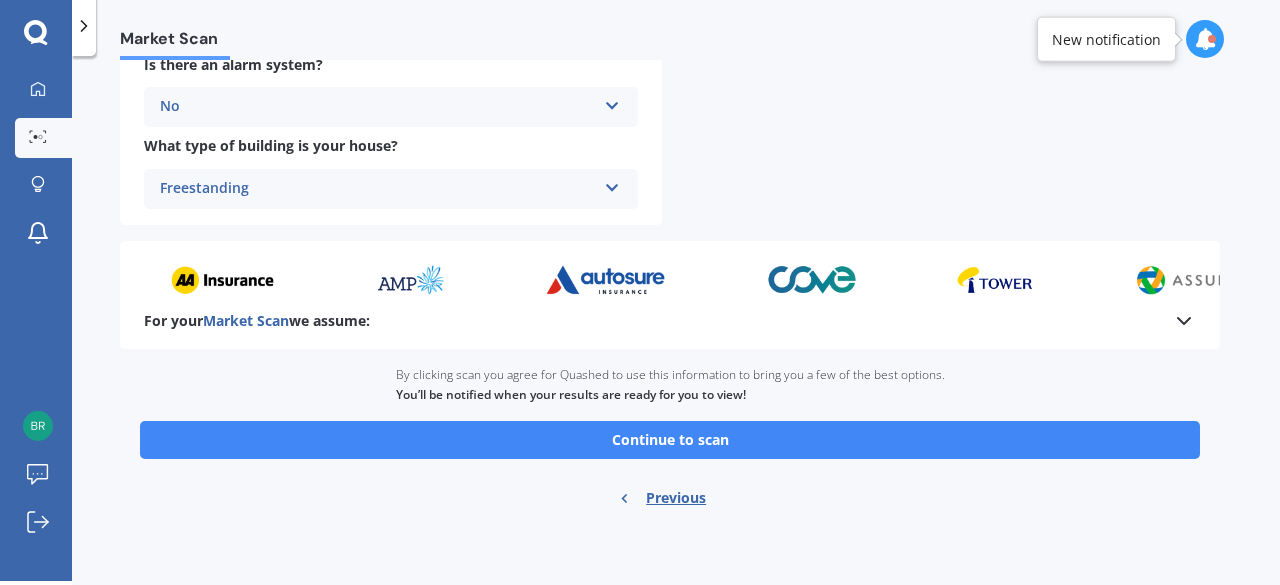 click on "Continue to scan" at bounding box center (670, 440) 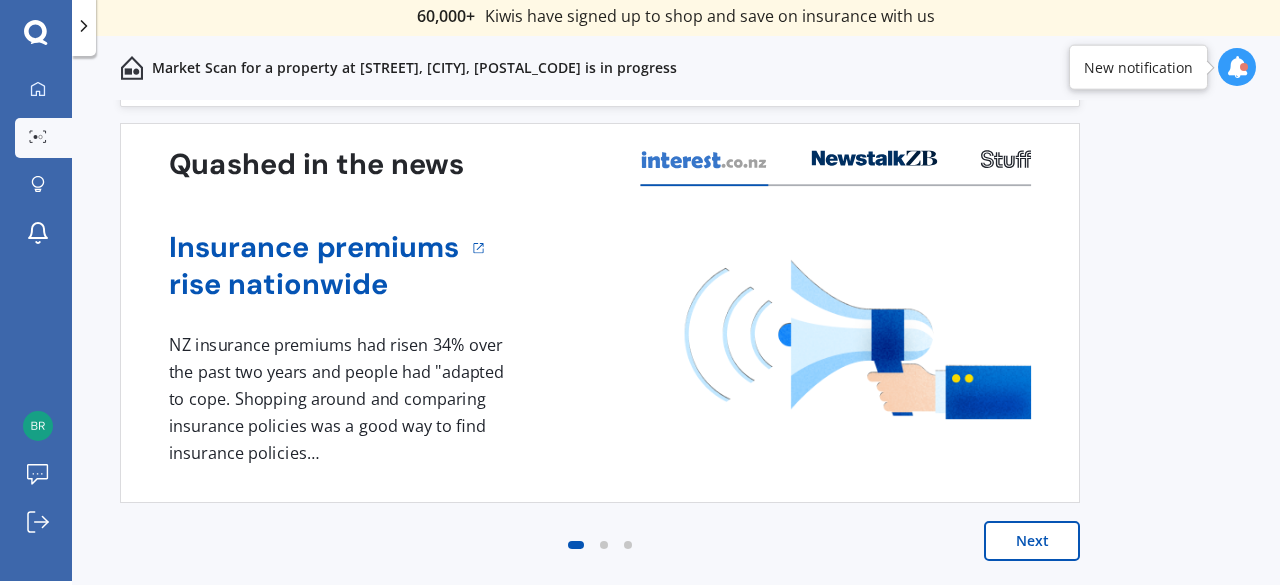 scroll, scrollTop: 0, scrollLeft: 0, axis: both 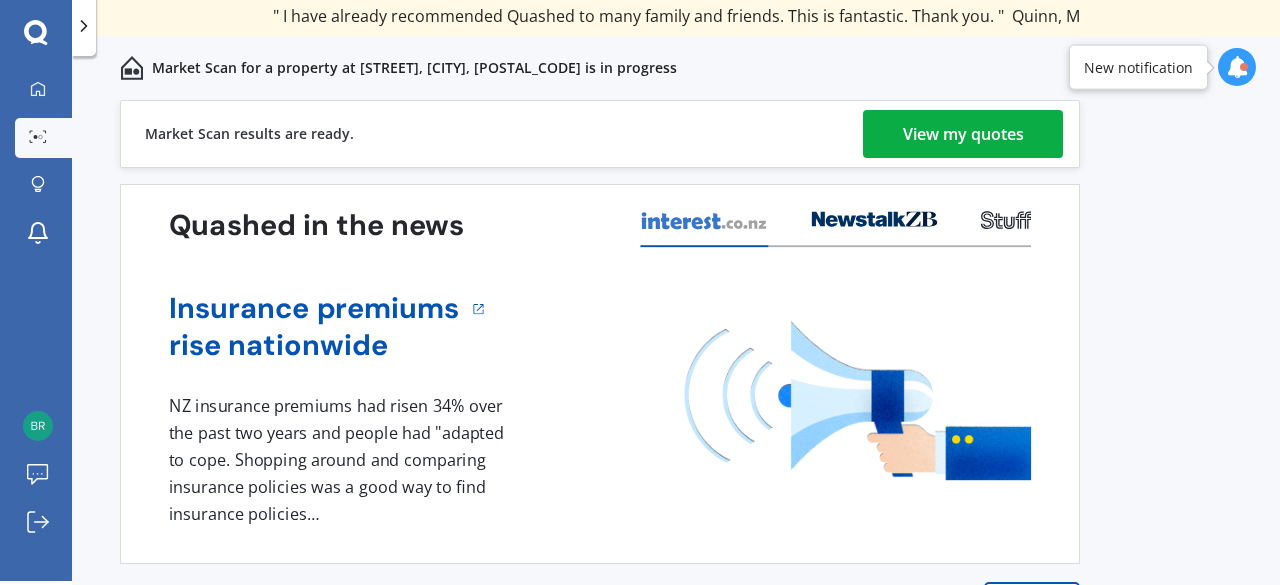 click on "View my quotes" at bounding box center [963, 134] 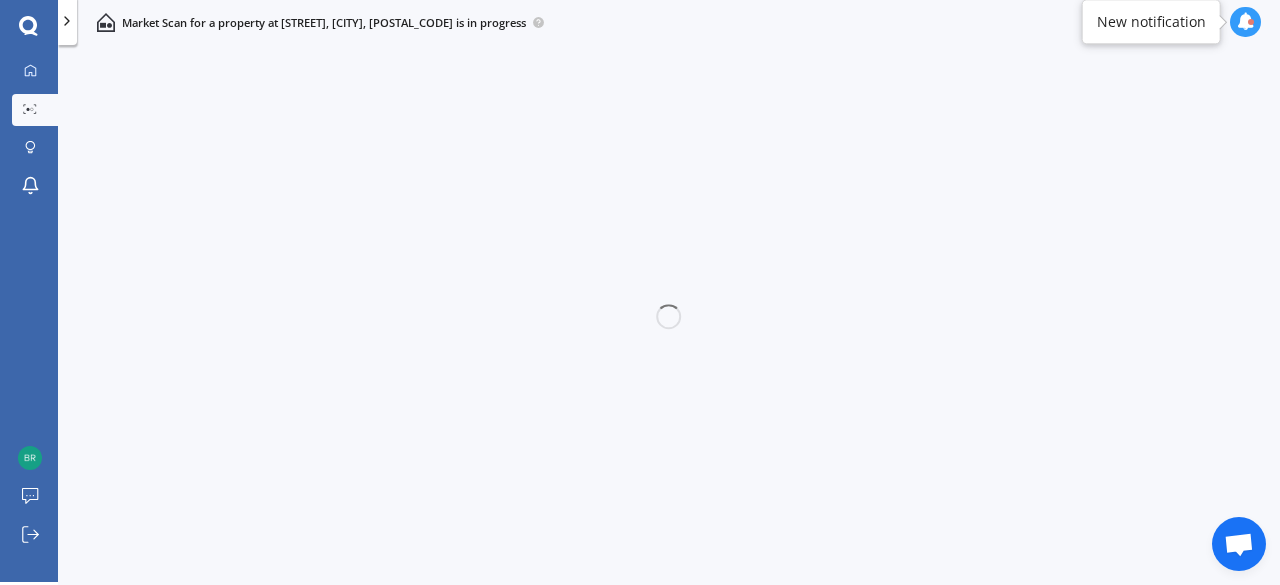 scroll, scrollTop: 4, scrollLeft: 0, axis: vertical 